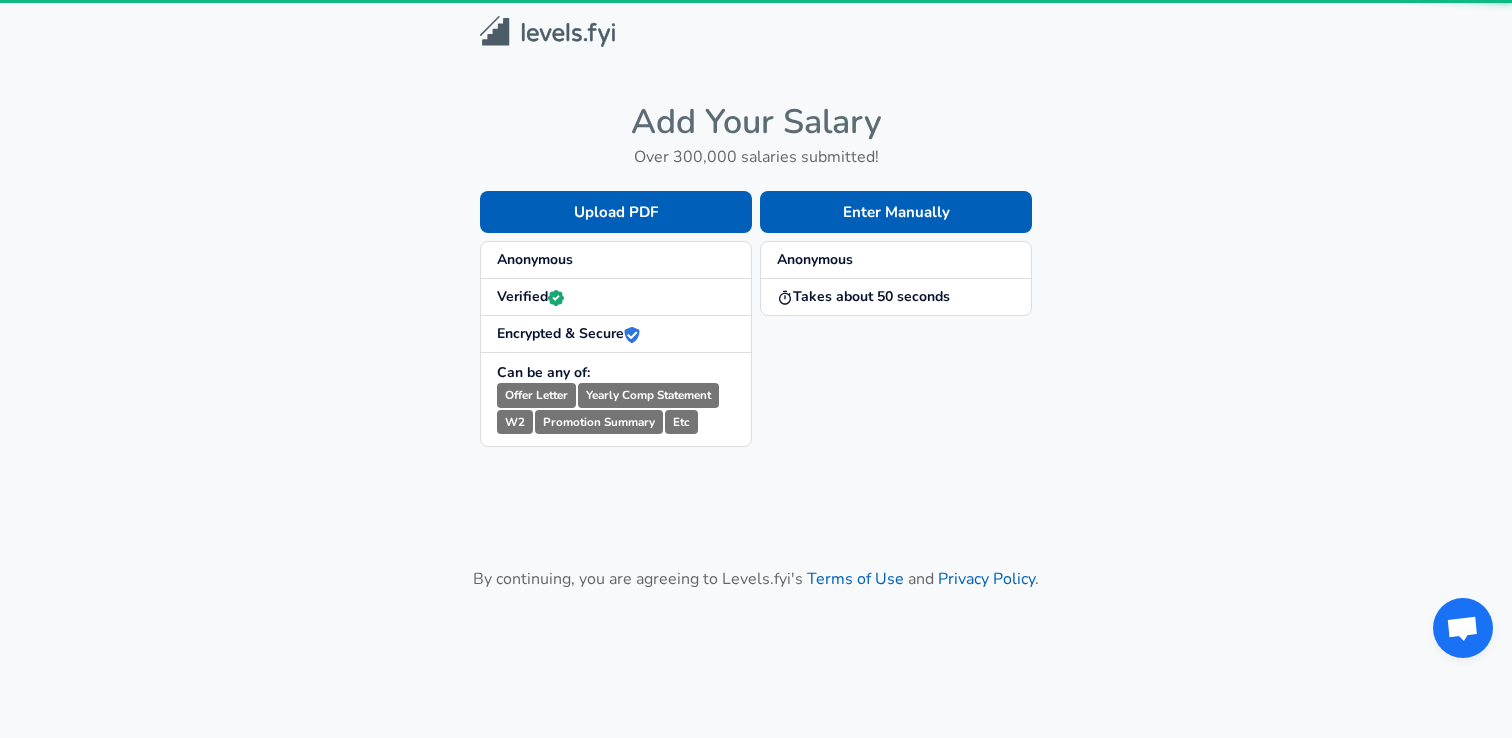 scroll, scrollTop: 0, scrollLeft: 0, axis: both 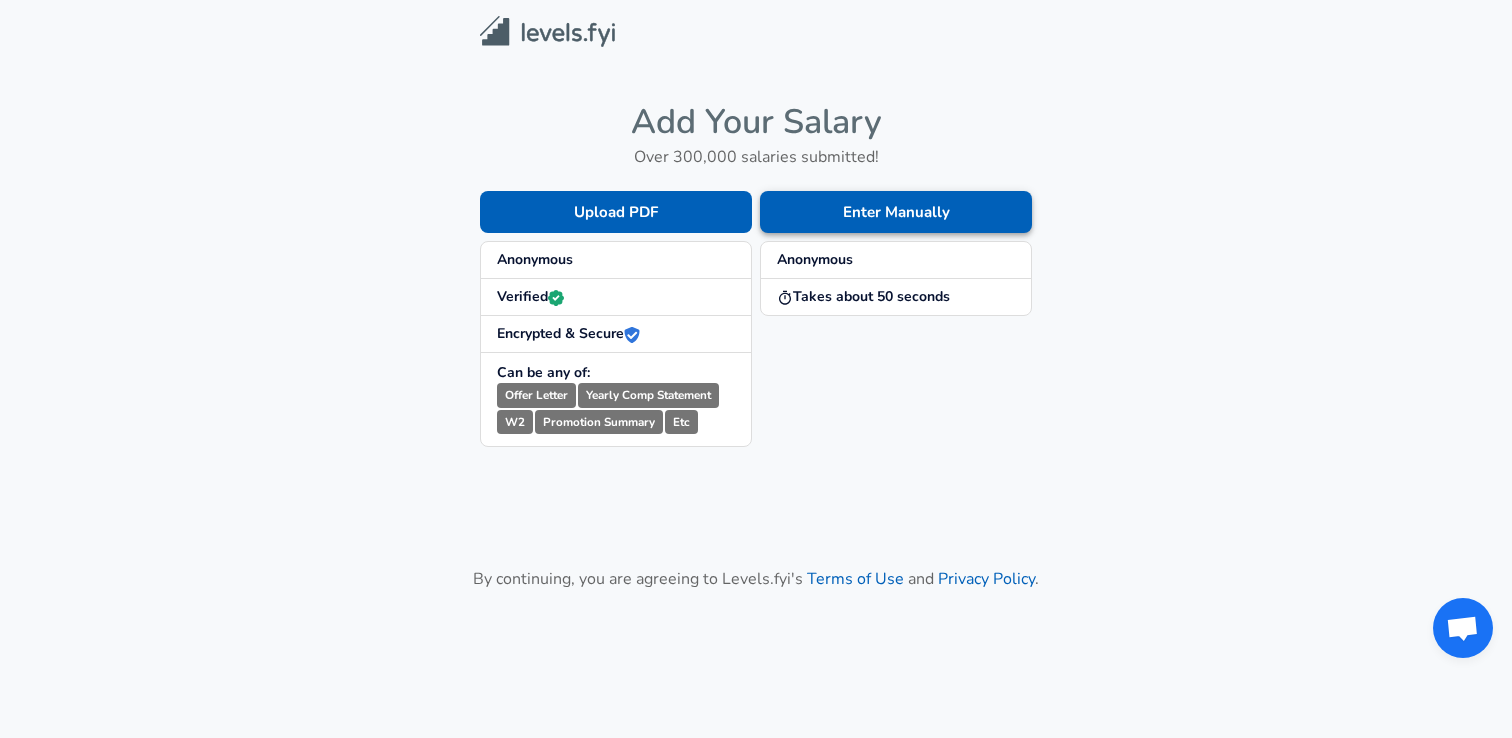 click on "Enter Manually" at bounding box center [896, 212] 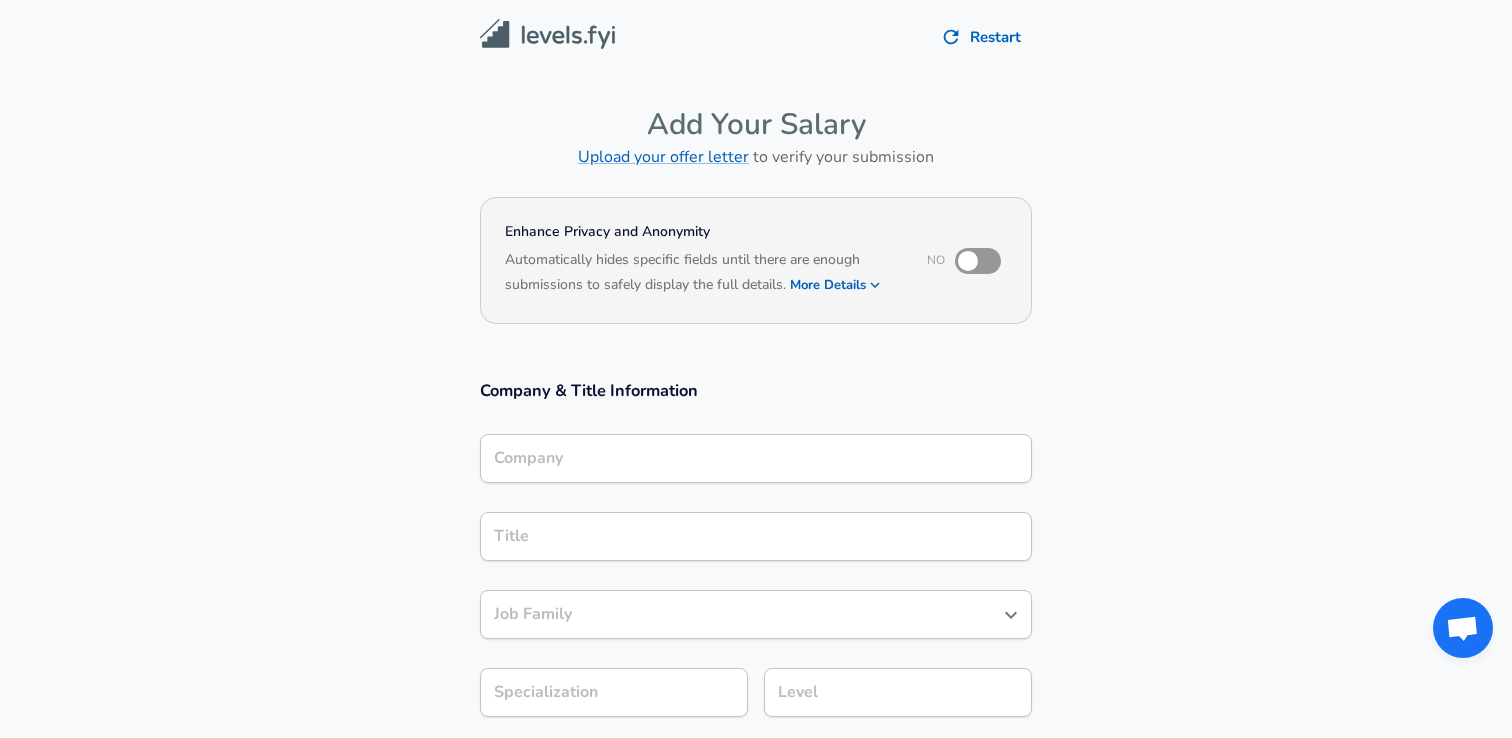 scroll, scrollTop: 20, scrollLeft: 0, axis: vertical 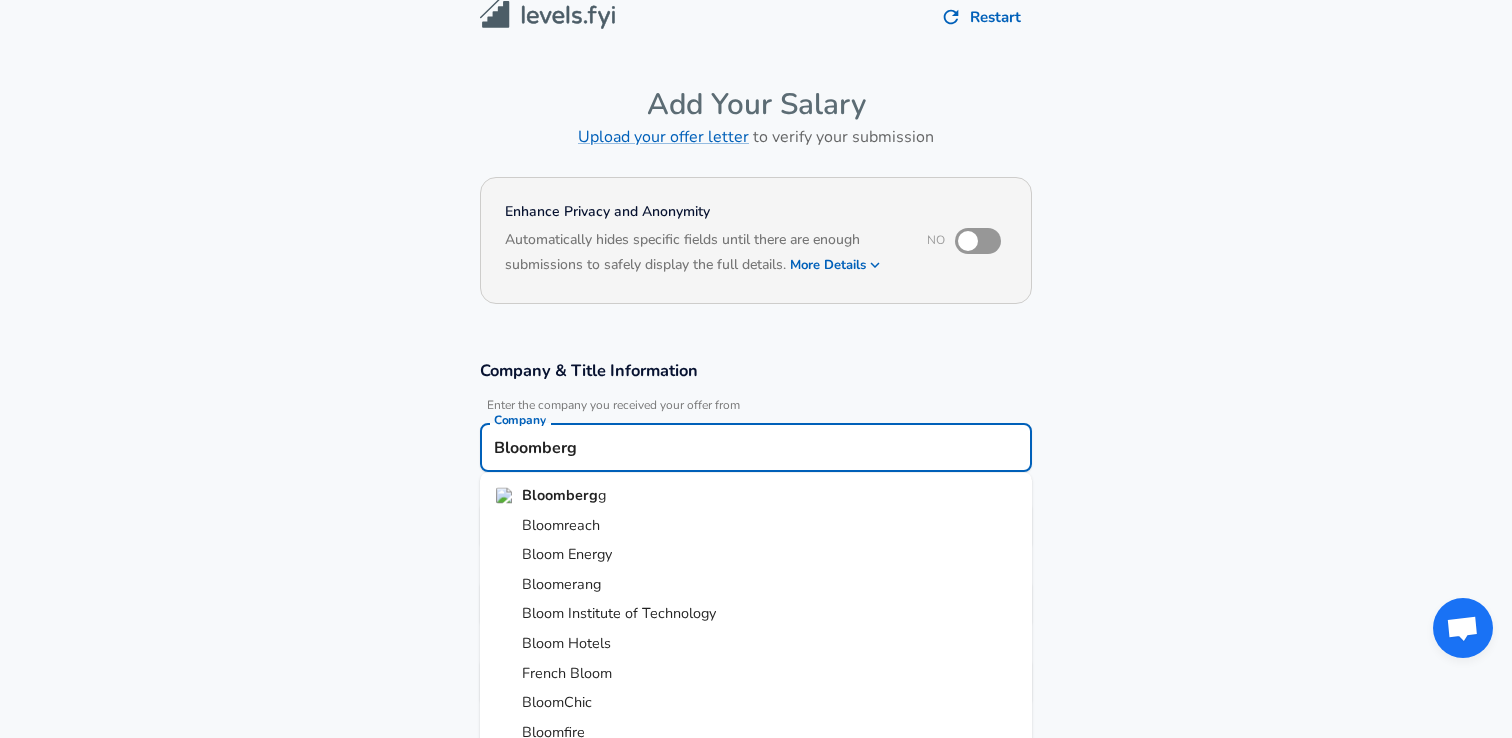 type on "Bloomberg" 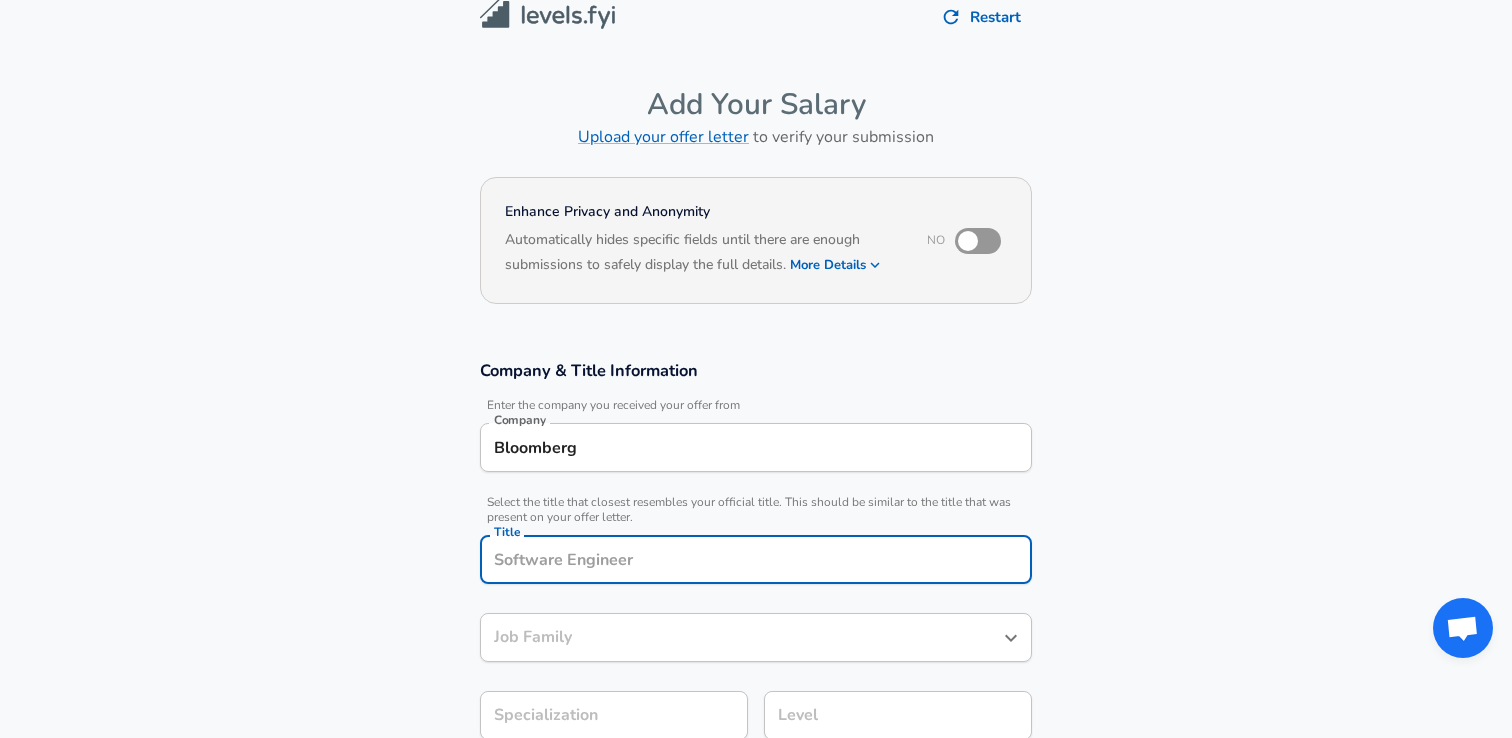 scroll, scrollTop: 60, scrollLeft: 0, axis: vertical 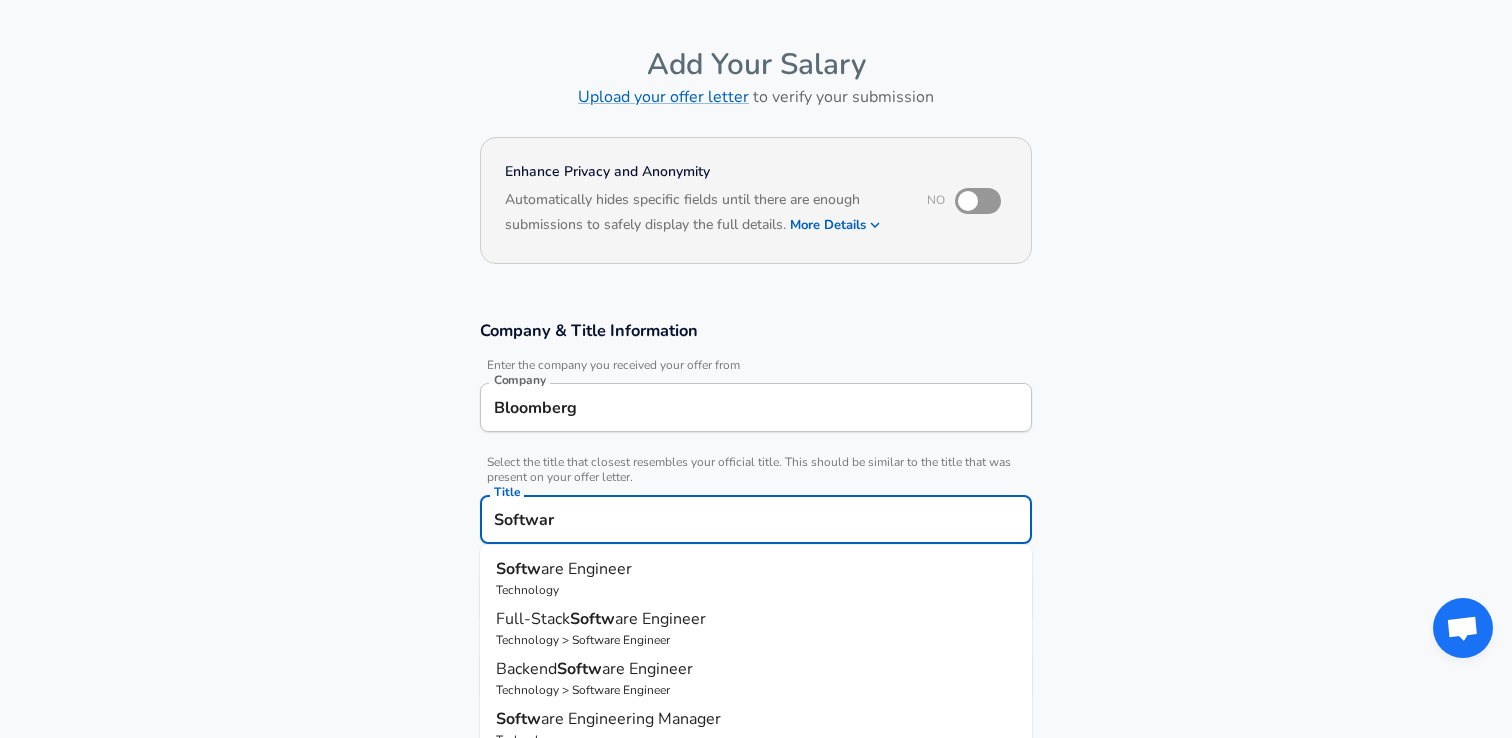 type on "Software" 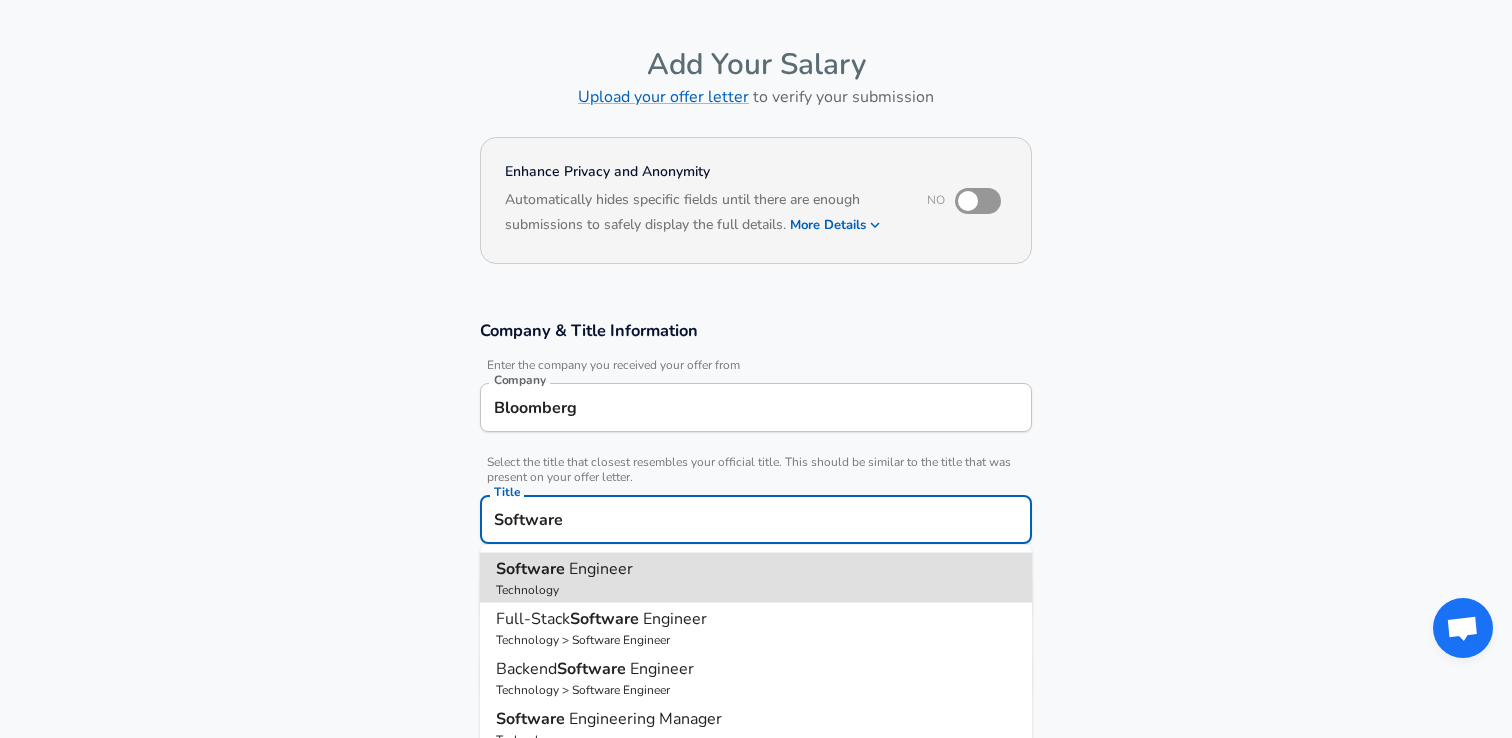 click on "Submit Salary" at bounding box center [760, 1043] 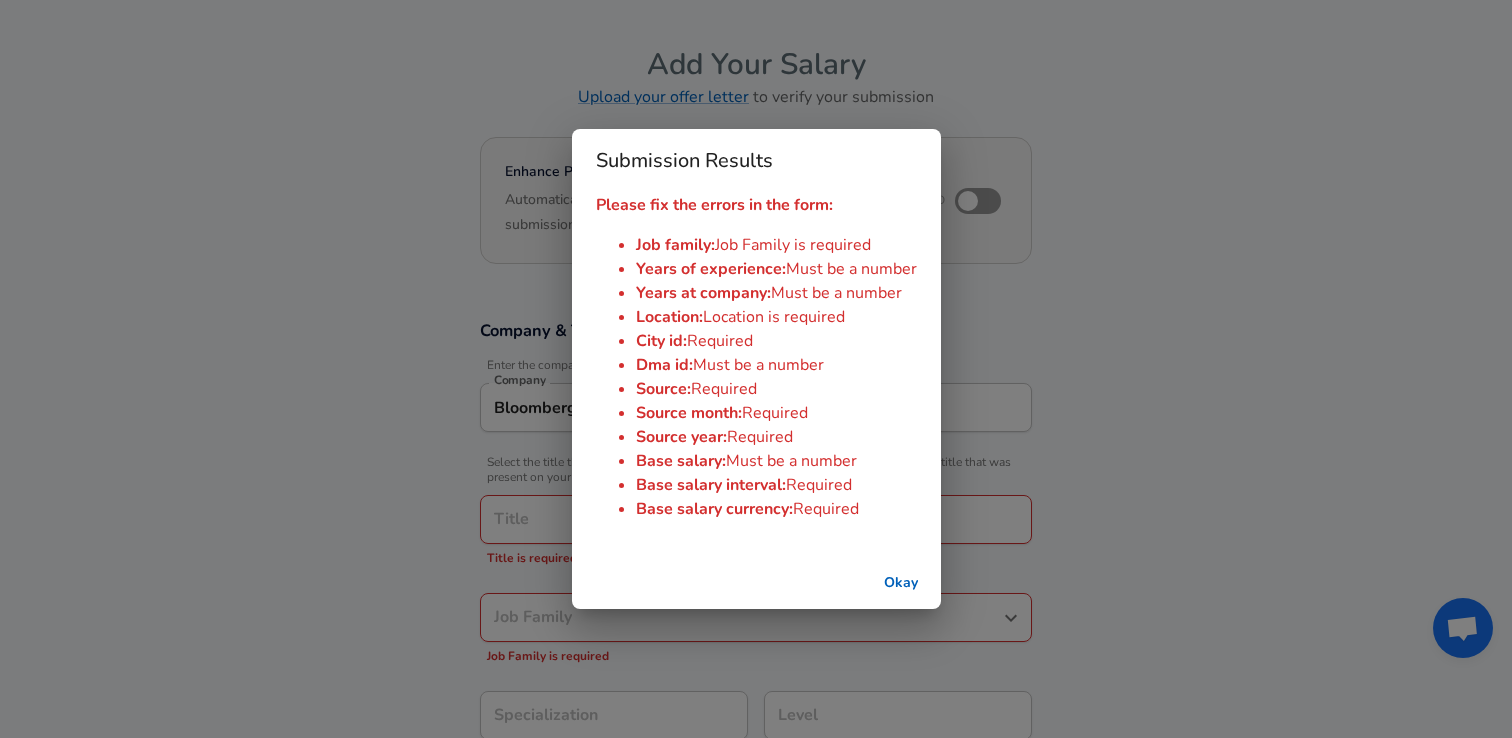click on "Okay" at bounding box center (901, 583) 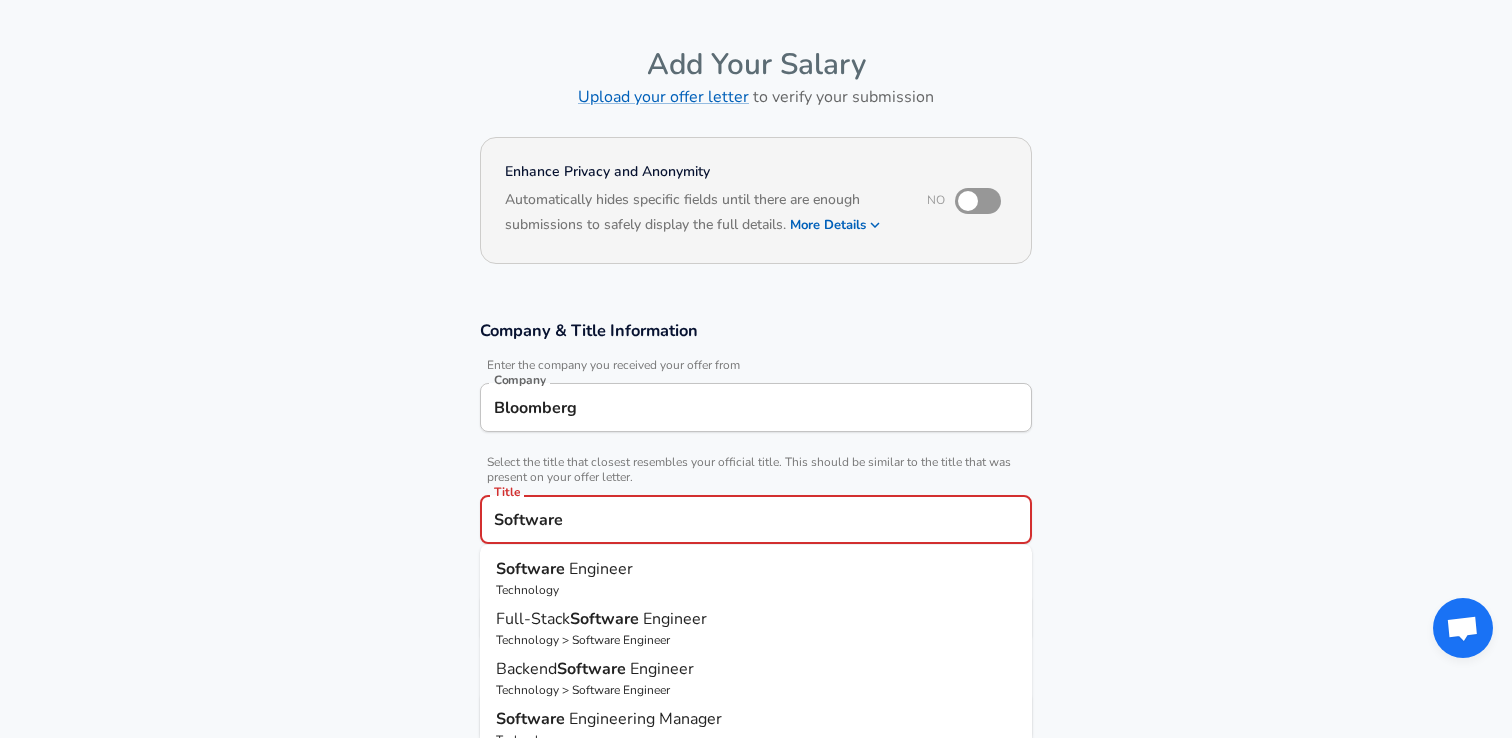 click on "Software    Engineer" at bounding box center (756, 569) 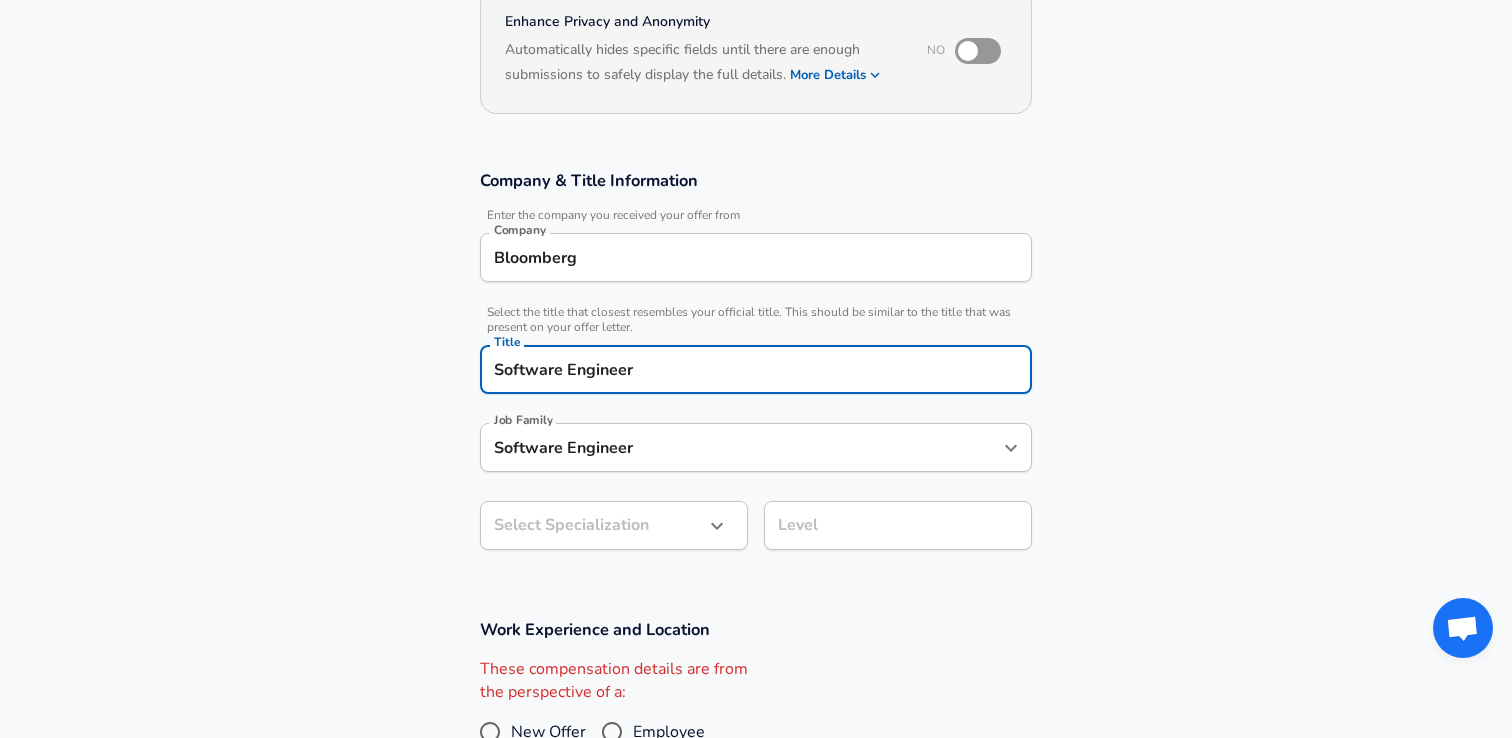 type on "Software Engineer" 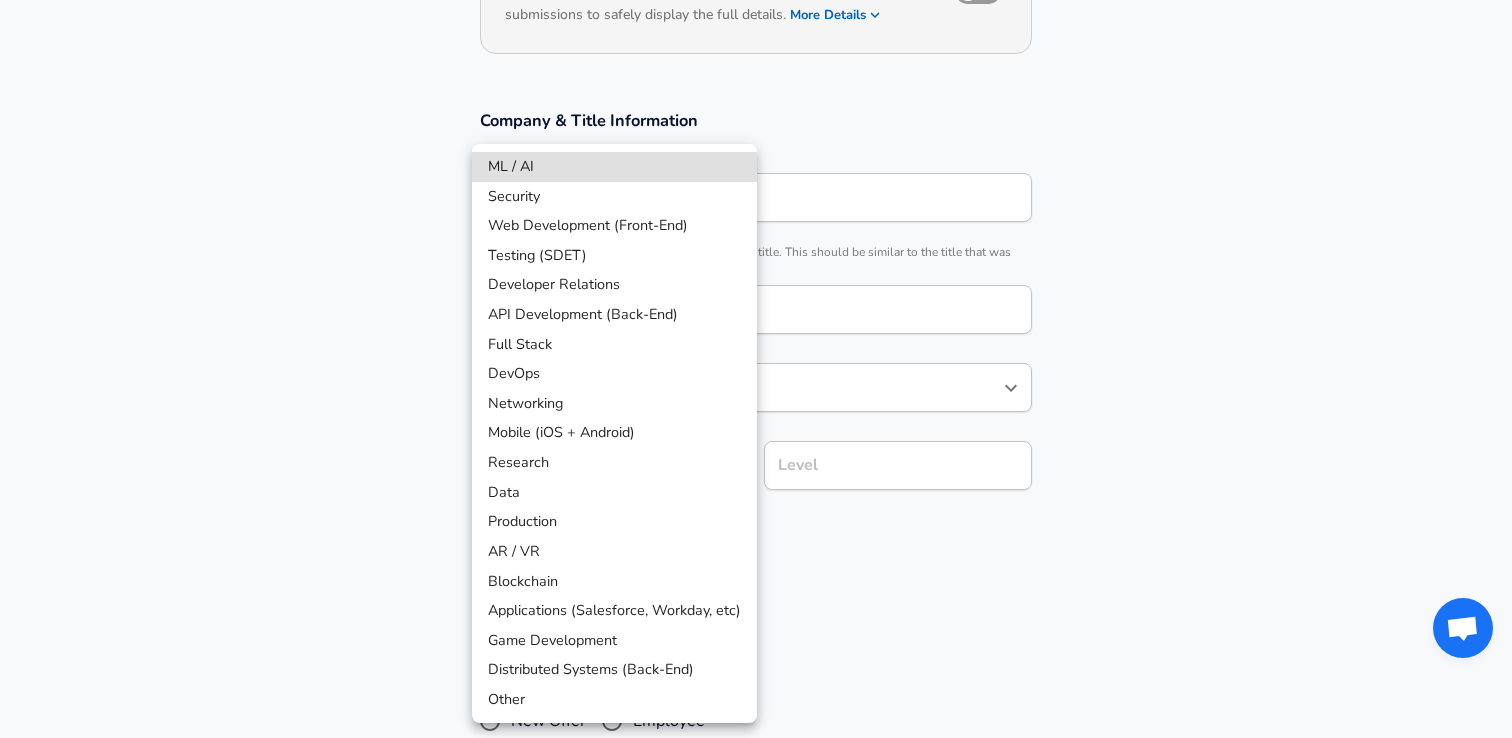 click on "Distributed Systems (Back-End)" at bounding box center [614, 670] 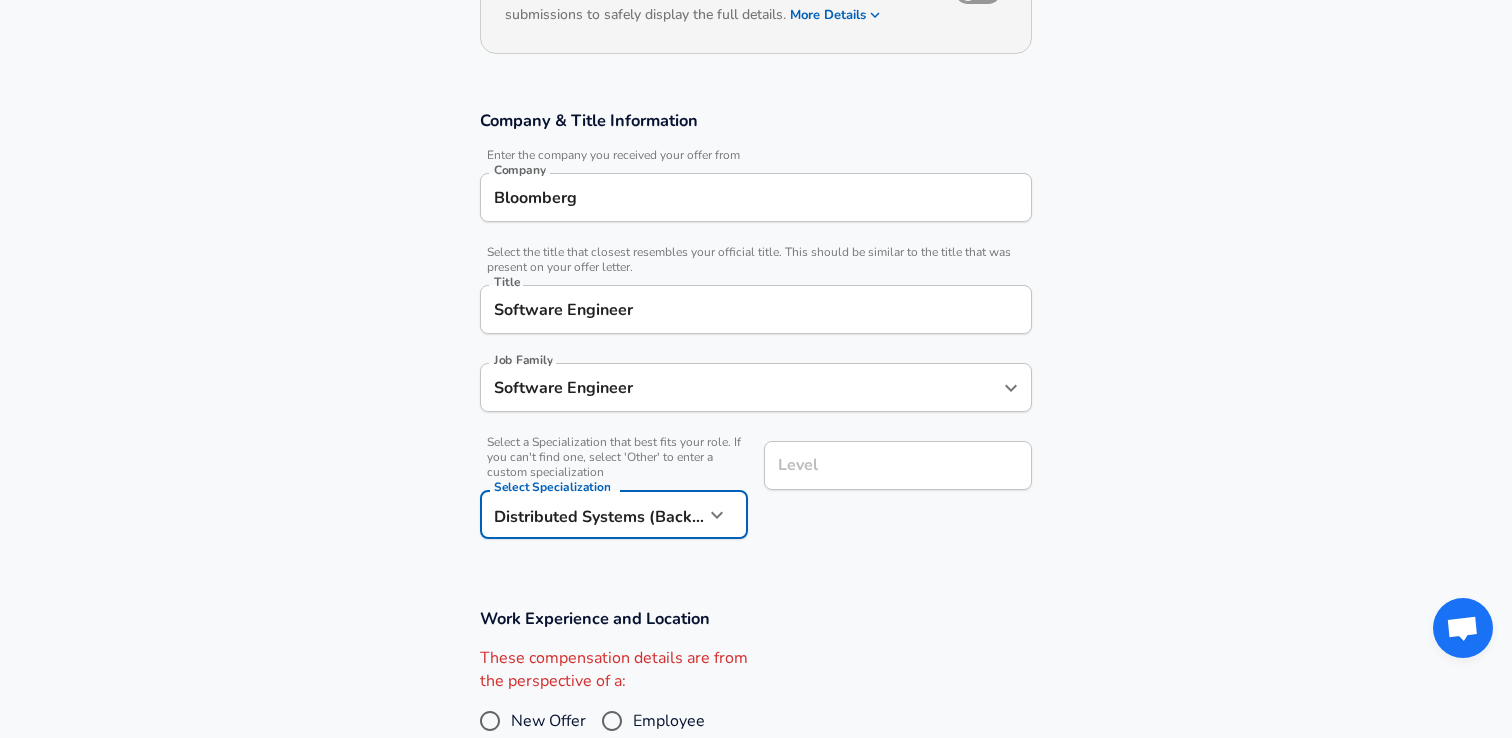 scroll, scrollTop: 310, scrollLeft: 0, axis: vertical 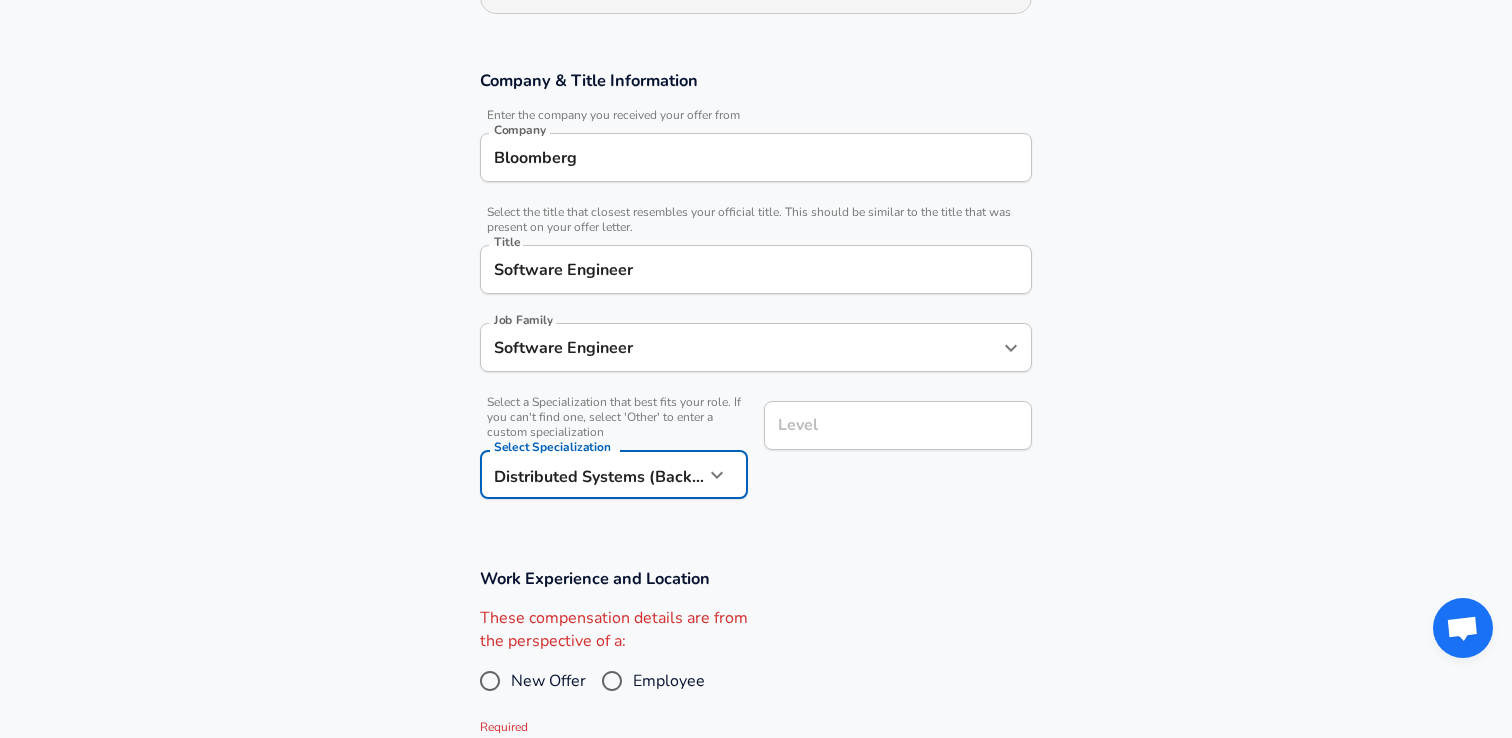 click on "Level" at bounding box center (898, 425) 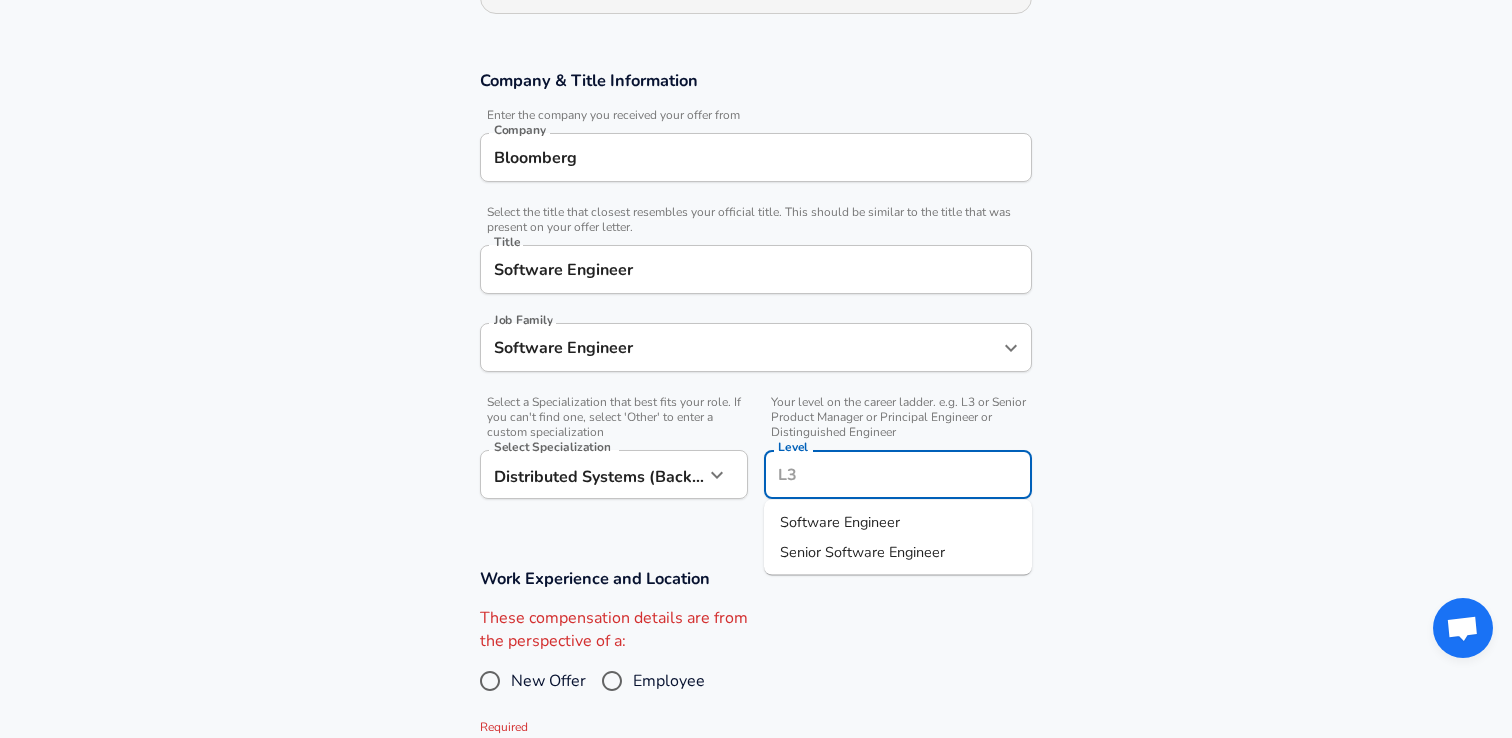 click on "Software Engineer" at bounding box center (840, 522) 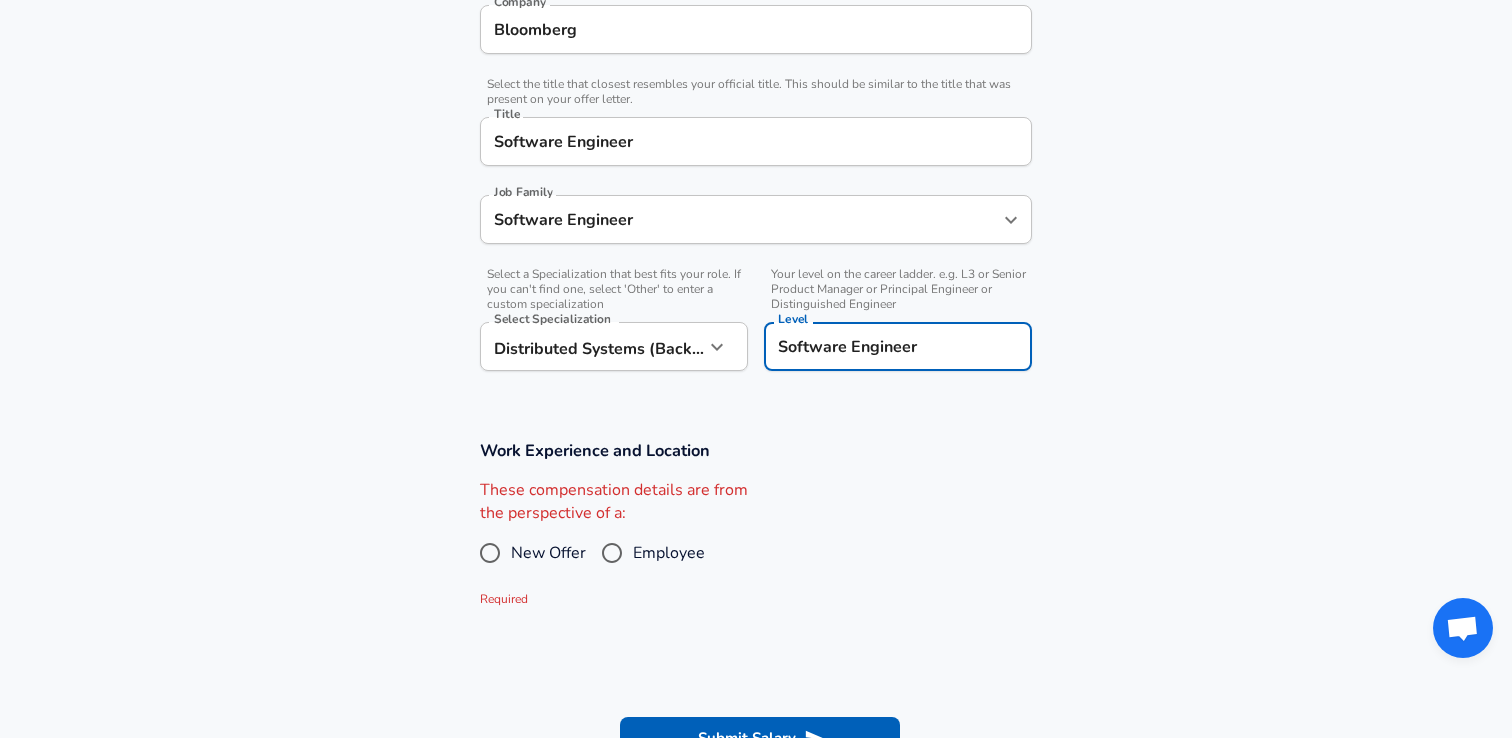 scroll, scrollTop: 441, scrollLeft: 0, axis: vertical 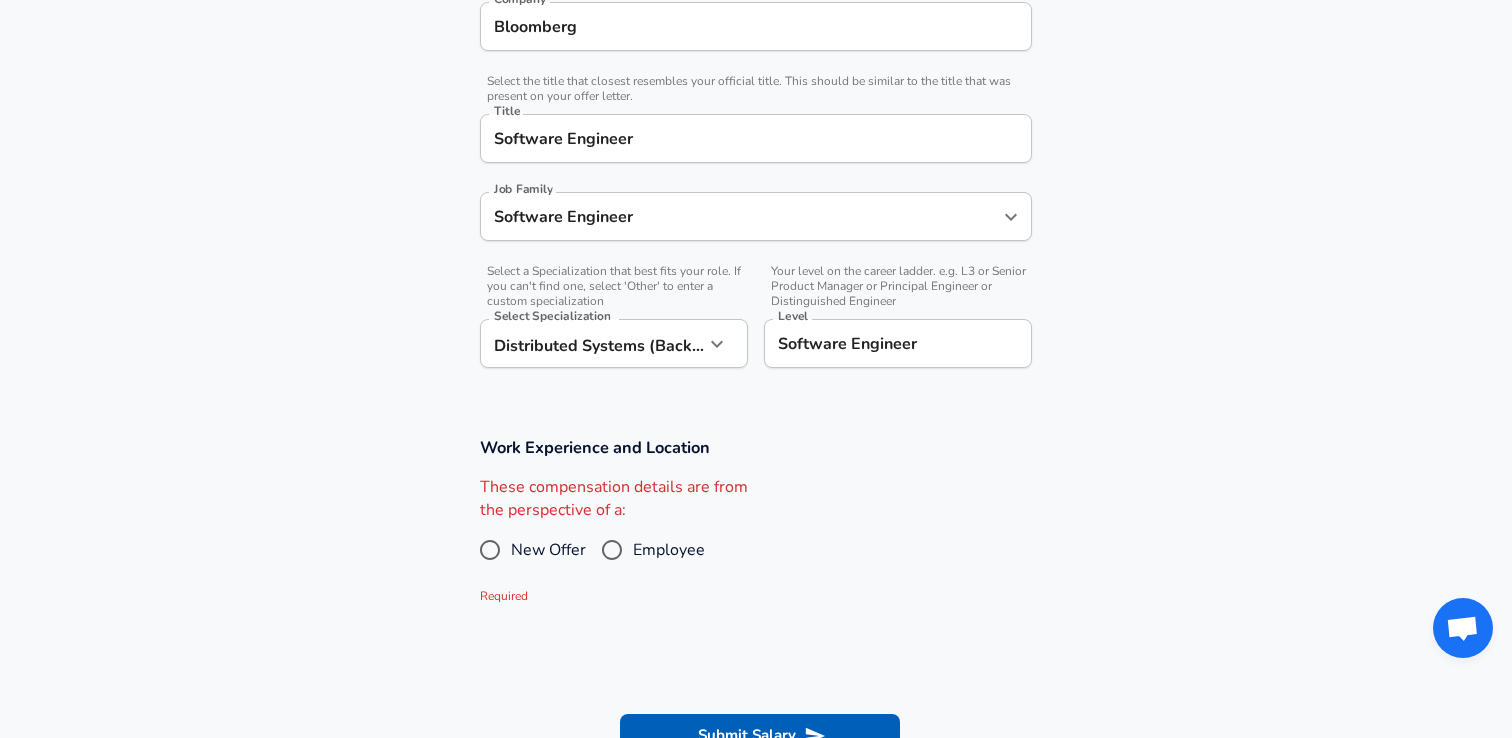 click on "New Offer" at bounding box center (548, 550) 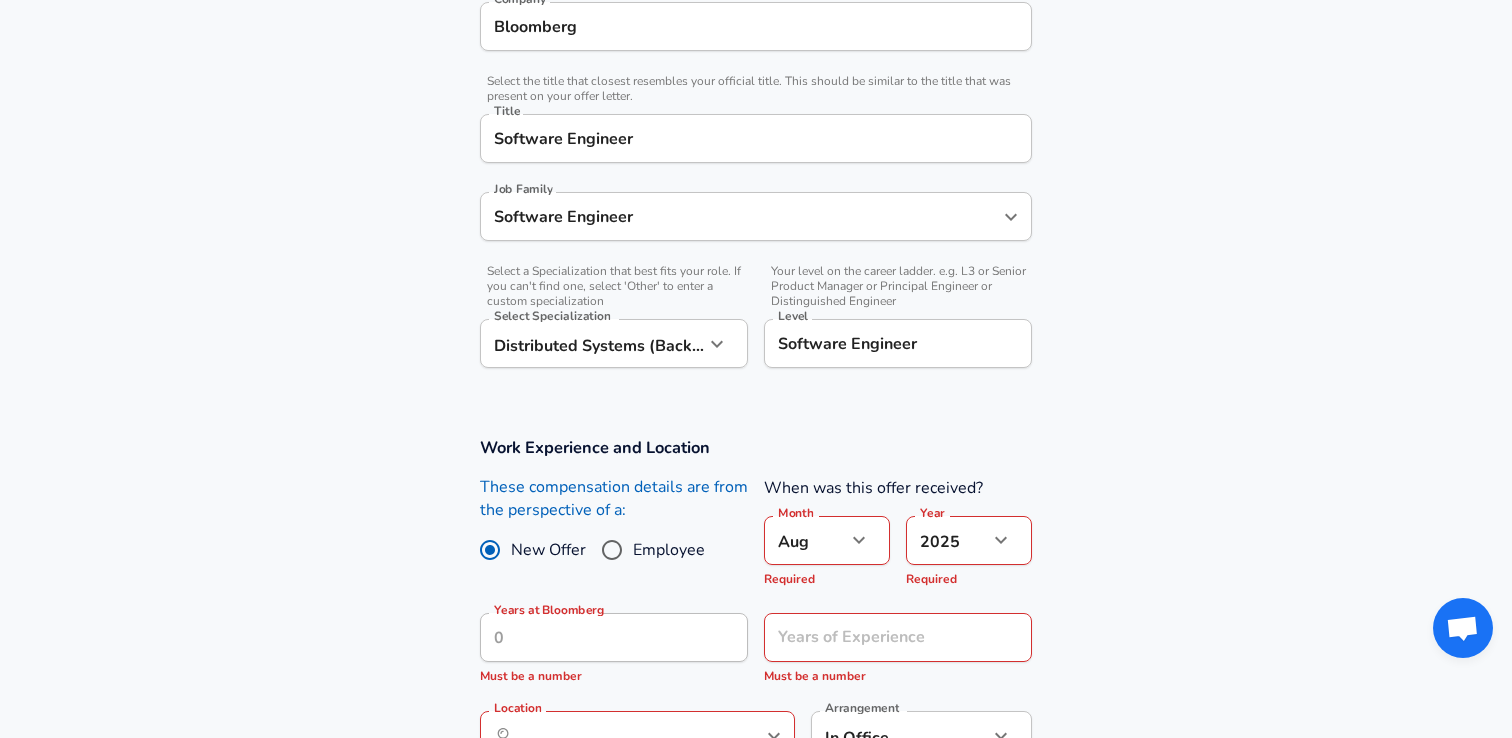 click on "Employee" at bounding box center [612, 550] 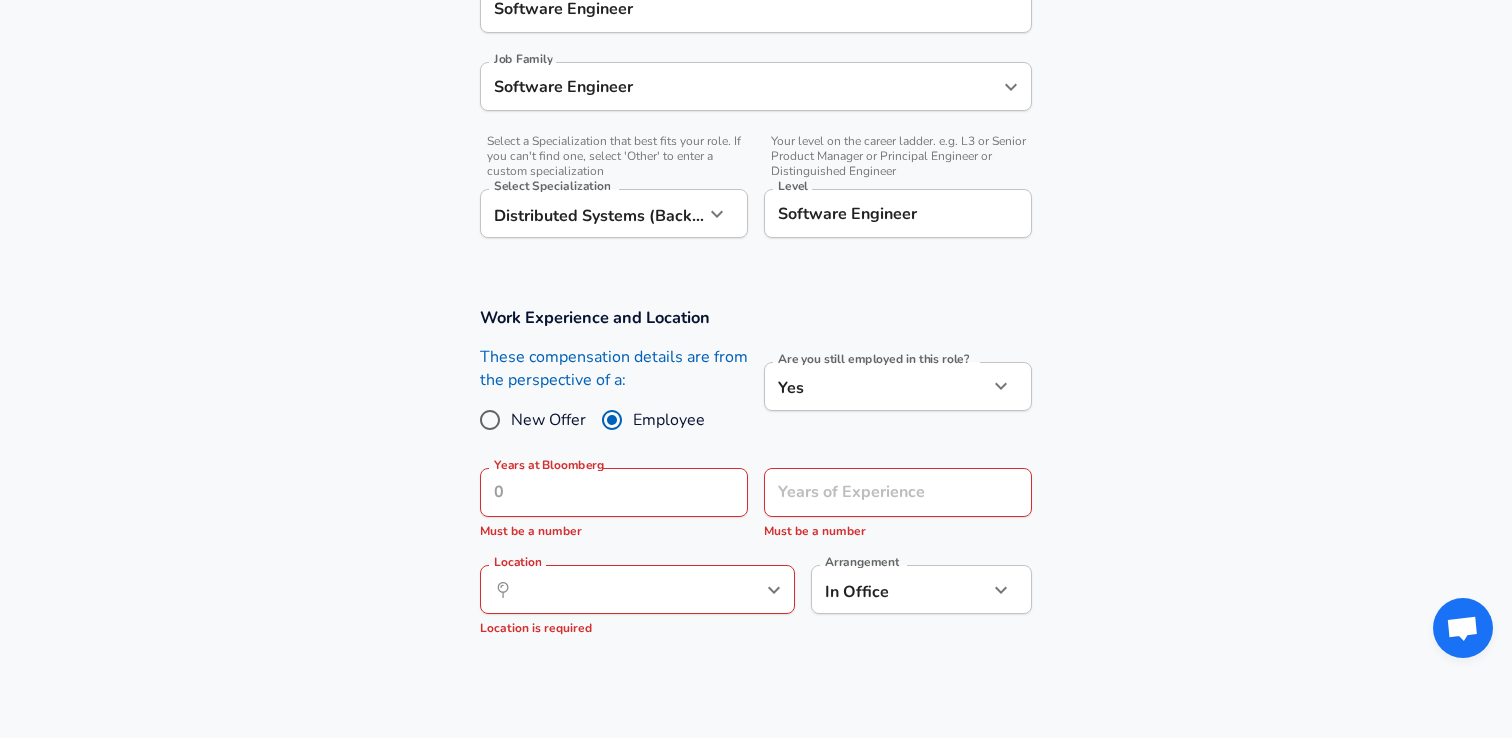 scroll, scrollTop: 592, scrollLeft: 0, axis: vertical 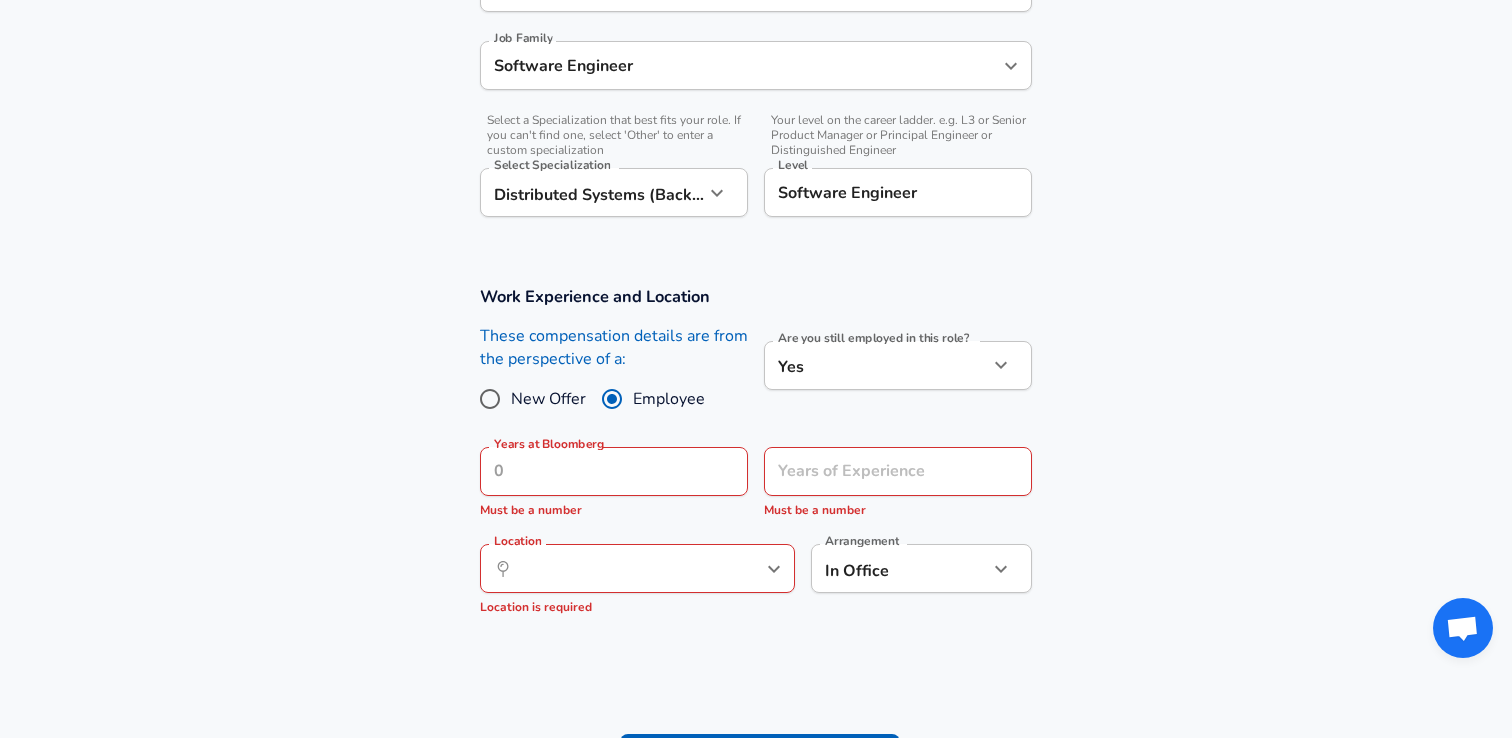 click on "Years at [COMPANY] Years at [COMPANY] Must be a number" at bounding box center (614, 484) 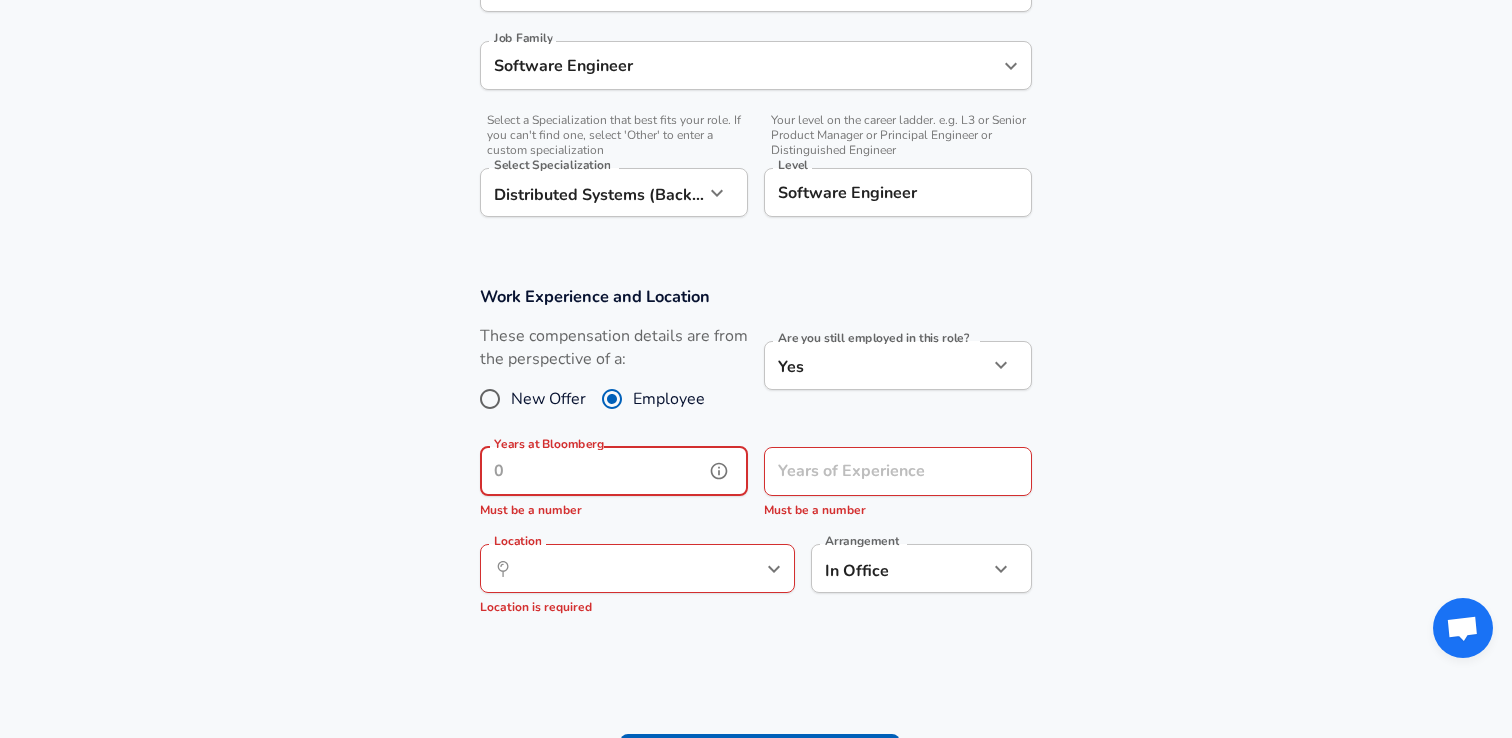 click on "Years at Bloomberg" at bounding box center (592, 471) 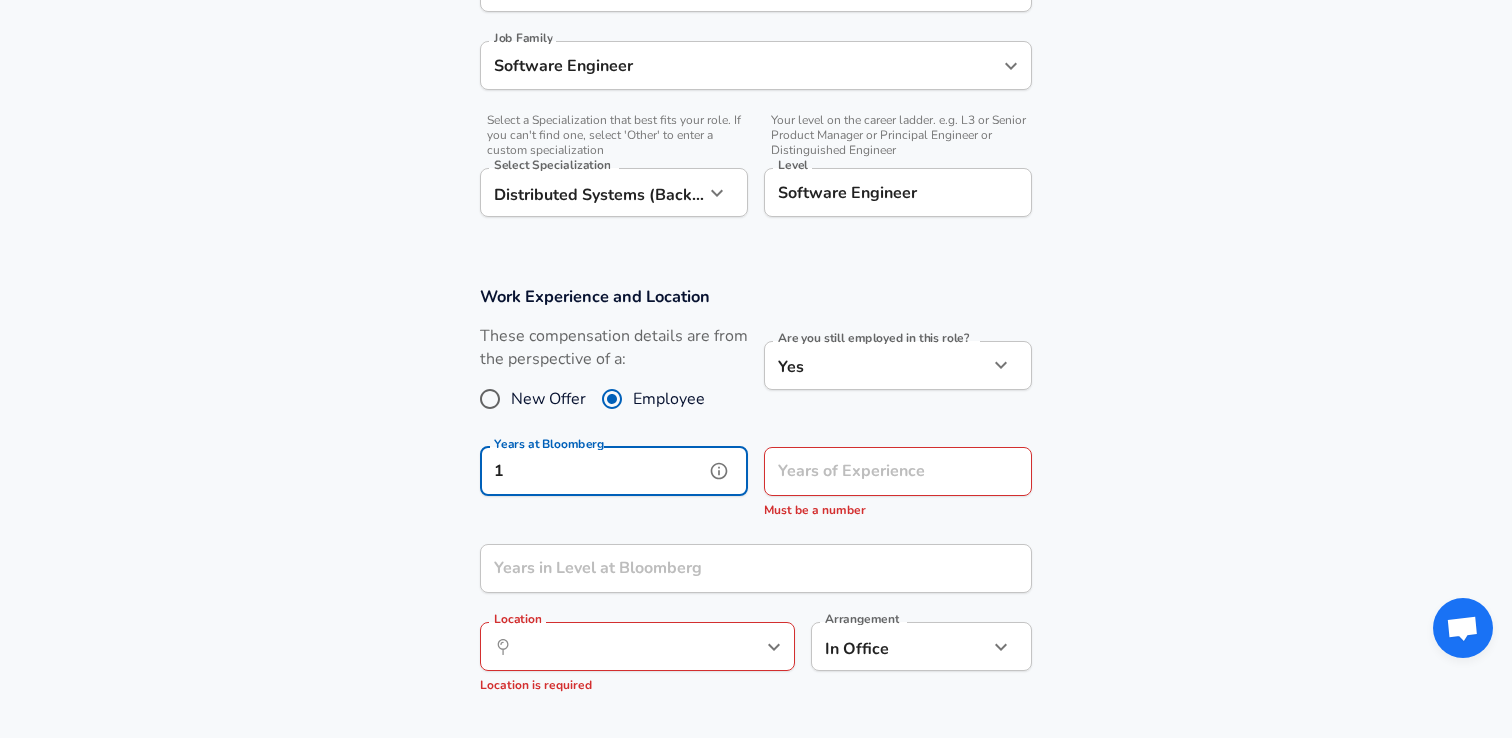 type on "1" 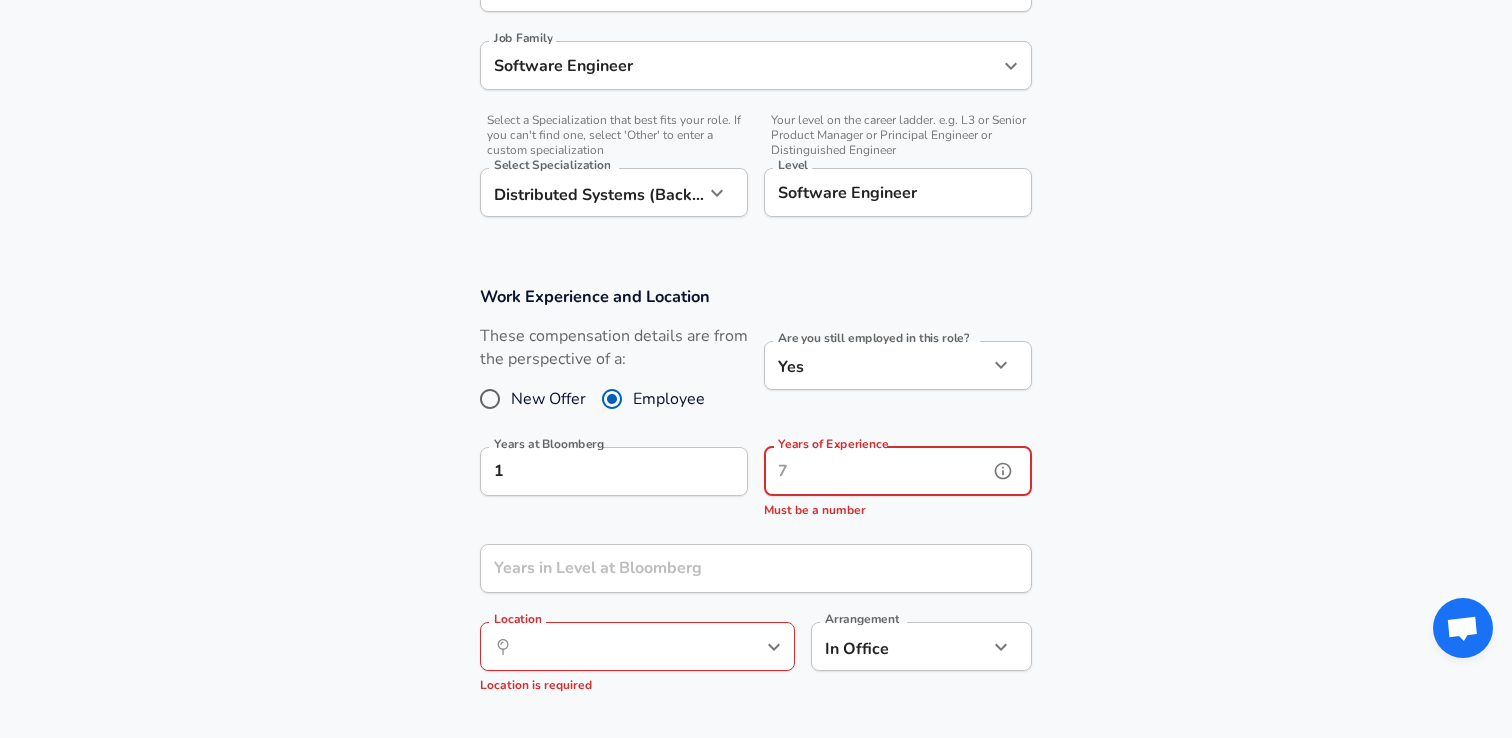 click on "Years of Experience" at bounding box center [876, 471] 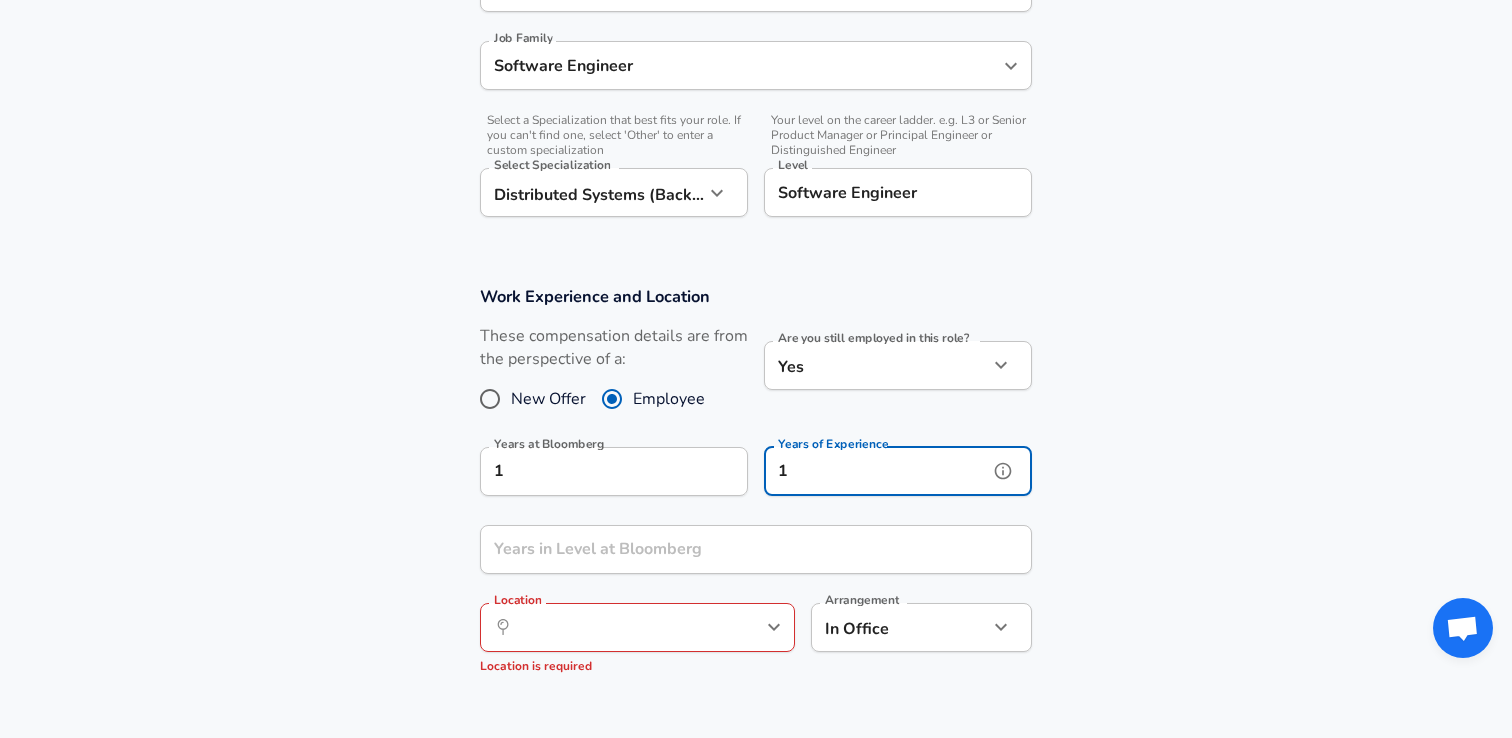 type on "1" 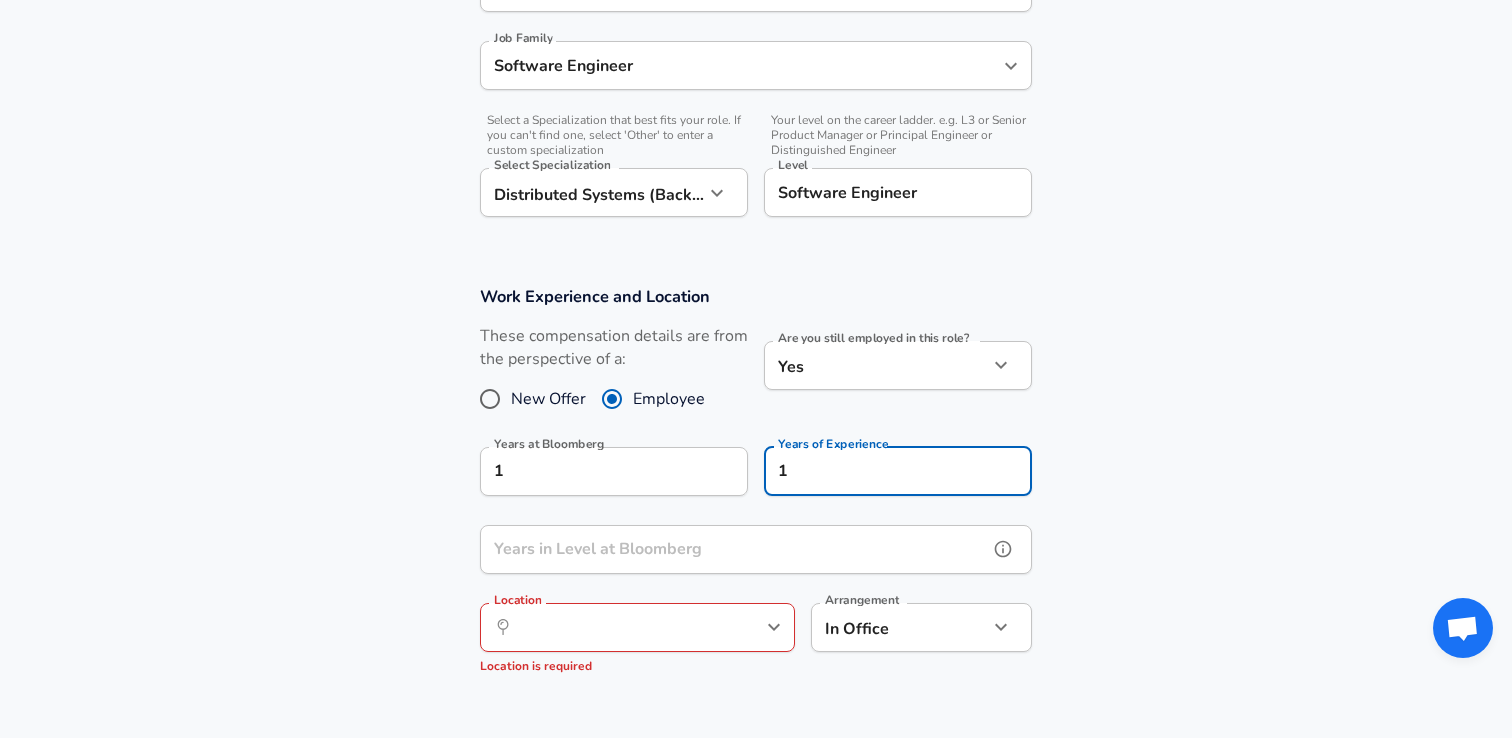 click on "Years in Level at Bloomberg" at bounding box center (734, 549) 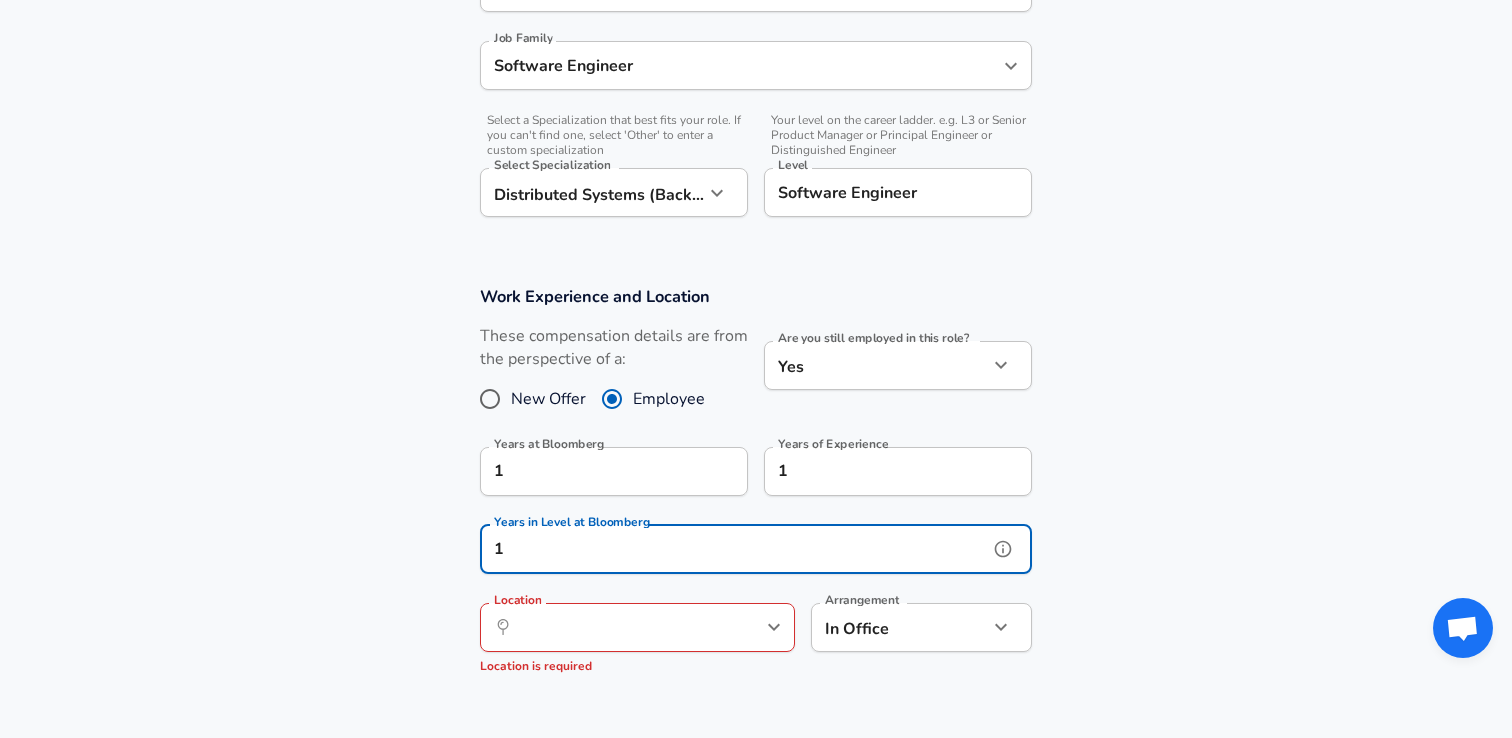 type on "1" 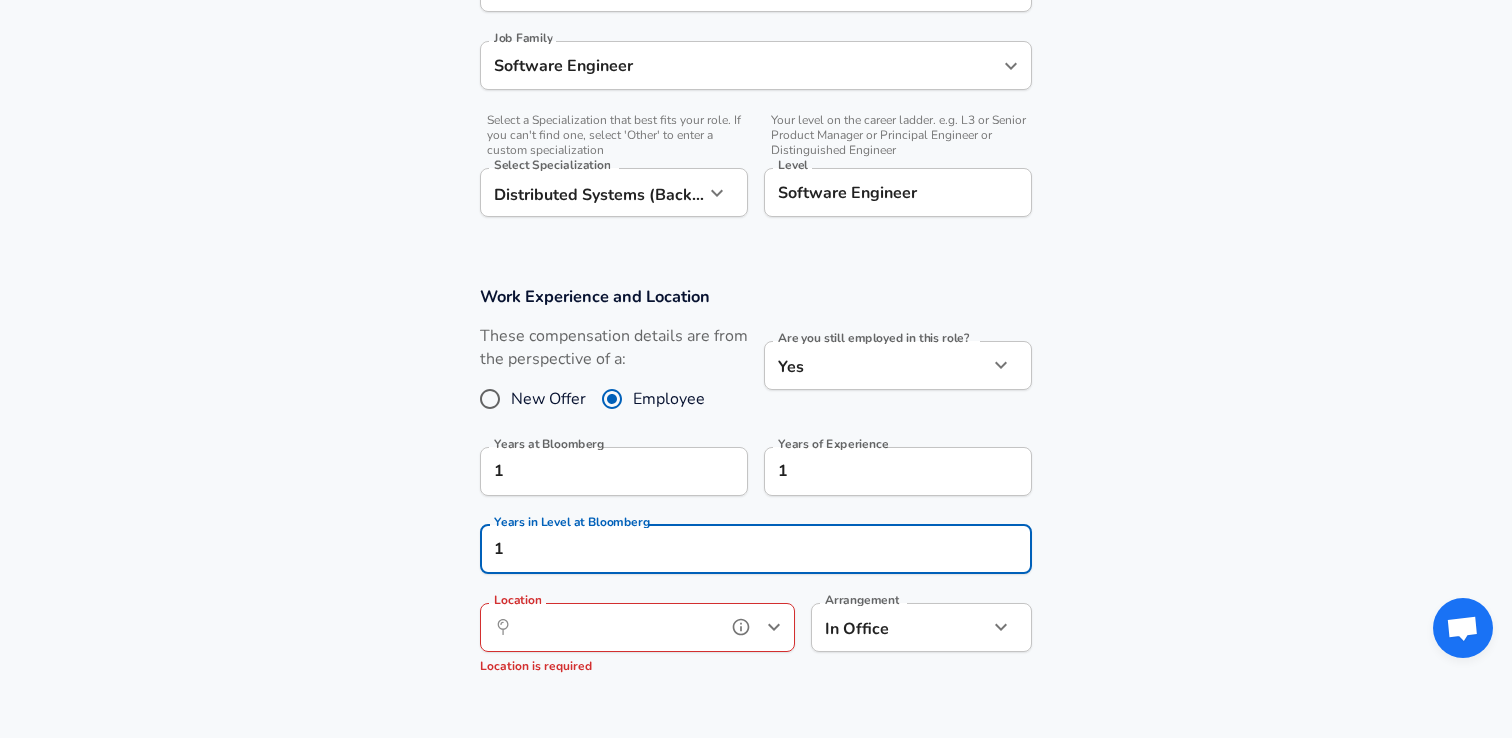 click on "Location" at bounding box center (615, 627) 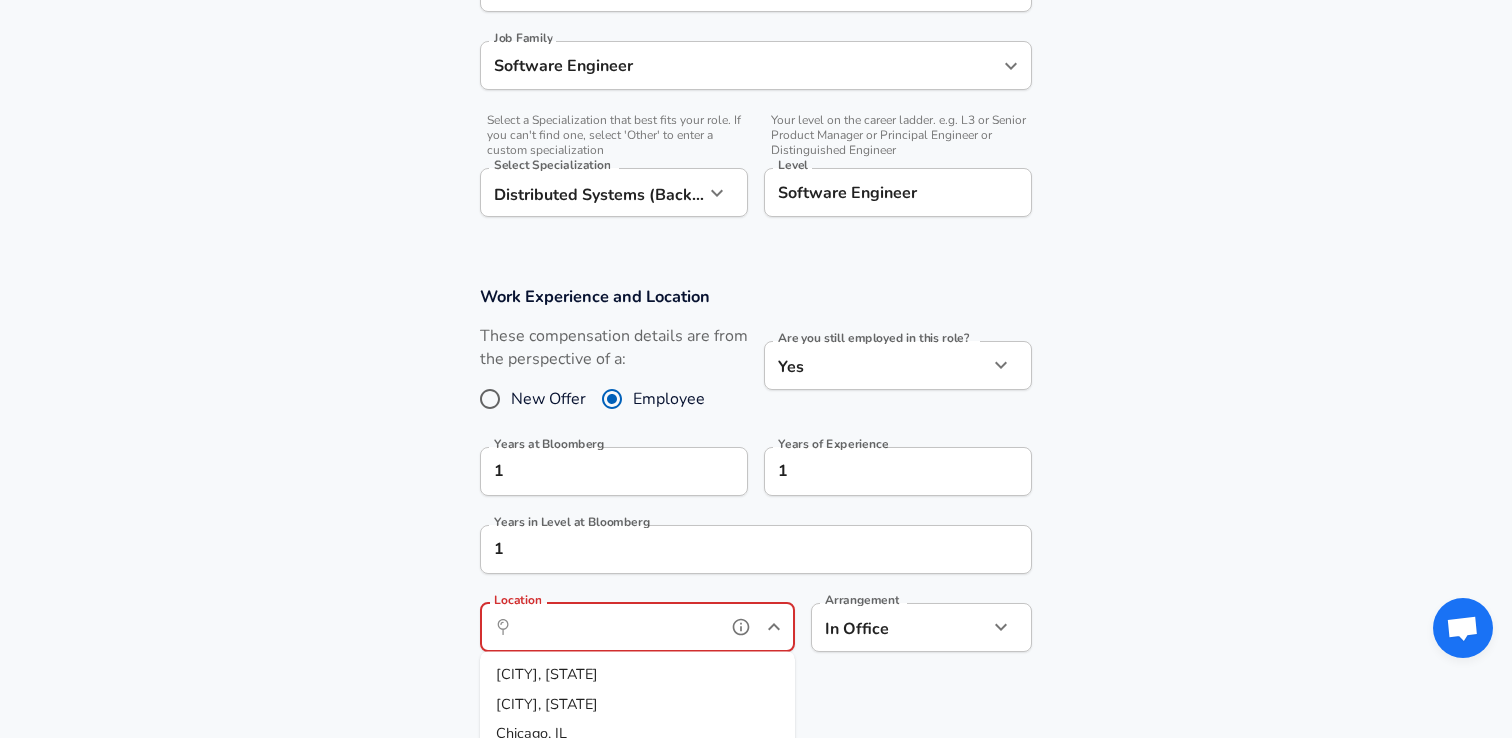 click on "[CITY], [STATE]" at bounding box center [637, 675] 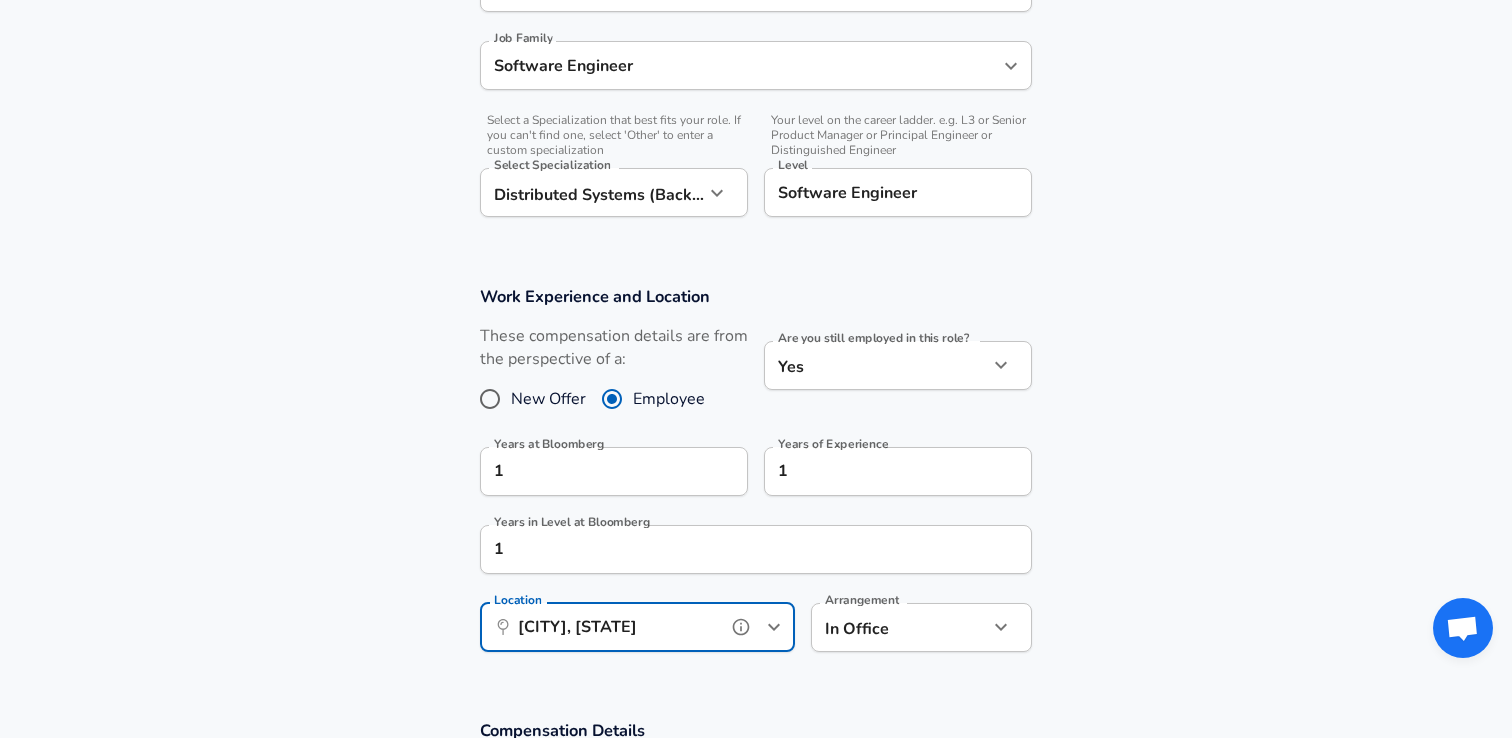 scroll, scrollTop: 0, scrollLeft: 0, axis: both 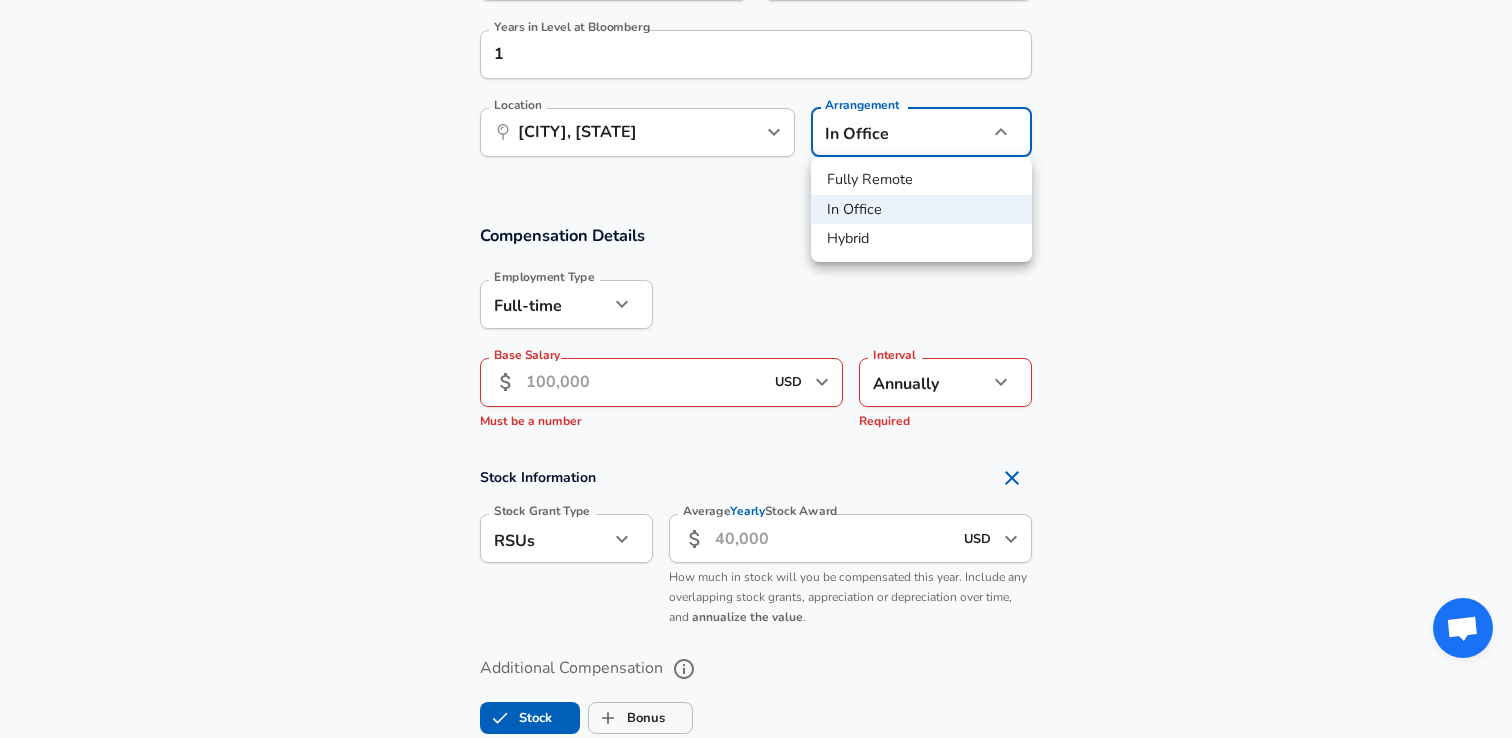 click on "Restart Add Your Salary Upload your offer letter   to verify your submission Enhance Privacy and Anonymity No Automatically hides specific fields until there are enough submissions to safely display the full details.   More Details Based on your submission and the data points that we have already collected, we will automatically hide and anonymize specific fields if there aren't enough data points to remain sufficiently anonymous. Company & Title Information   Enter the company you received your offer from Company [COMPANY] Company   Select the title that closest resembles your official title. This should be similar to the title that was present on your offer letter. Title Software Engineer Title Job Family Software Engineer Job Family   Select a Specialization that best fits your role. If you can't find one, select 'Other' to enter a custom specialization Select Specialization Distributed Systems (Back-End) Distributed Systems (Back-End) Select Specialization   Level Software Engineer Level New Offer Yes yes" at bounding box center [756, -718] 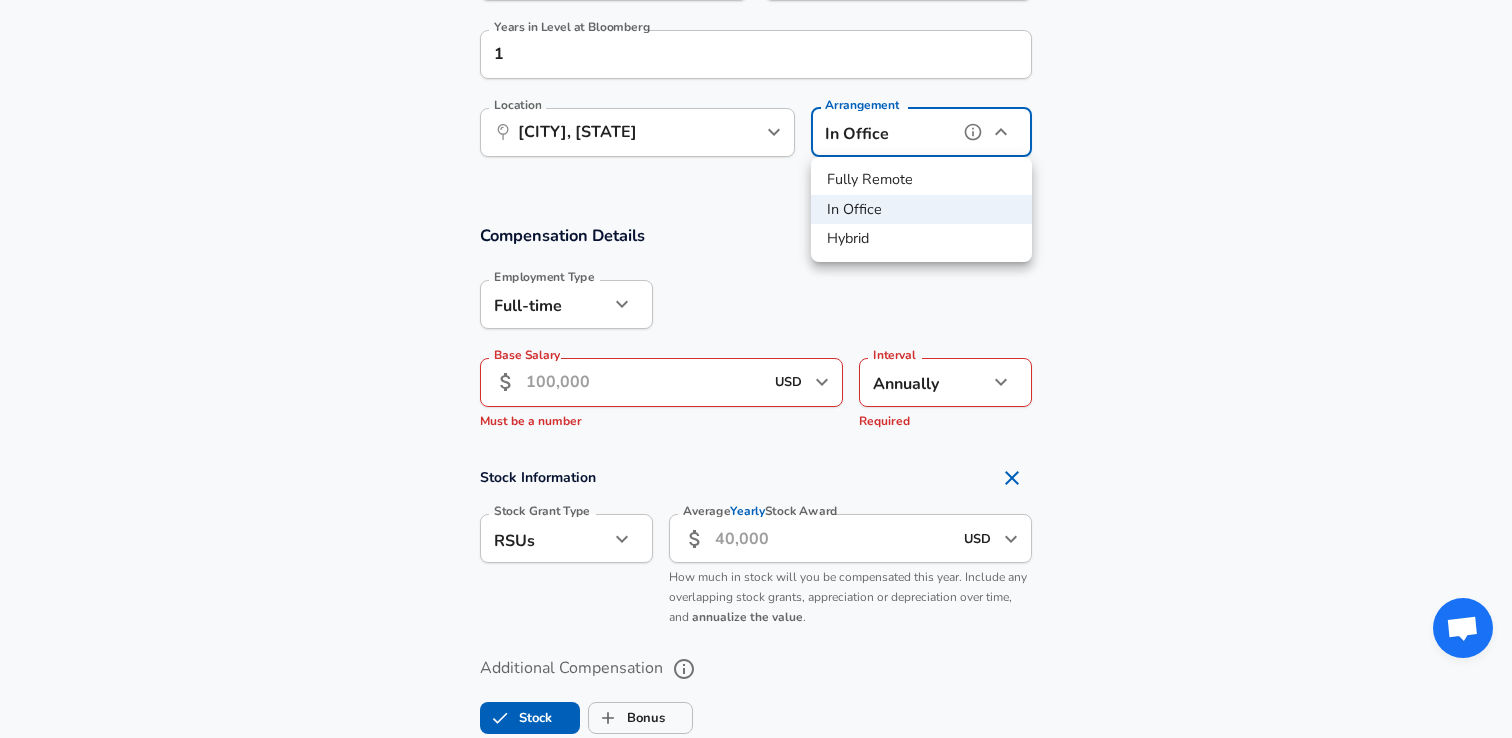 type on "hybrid" 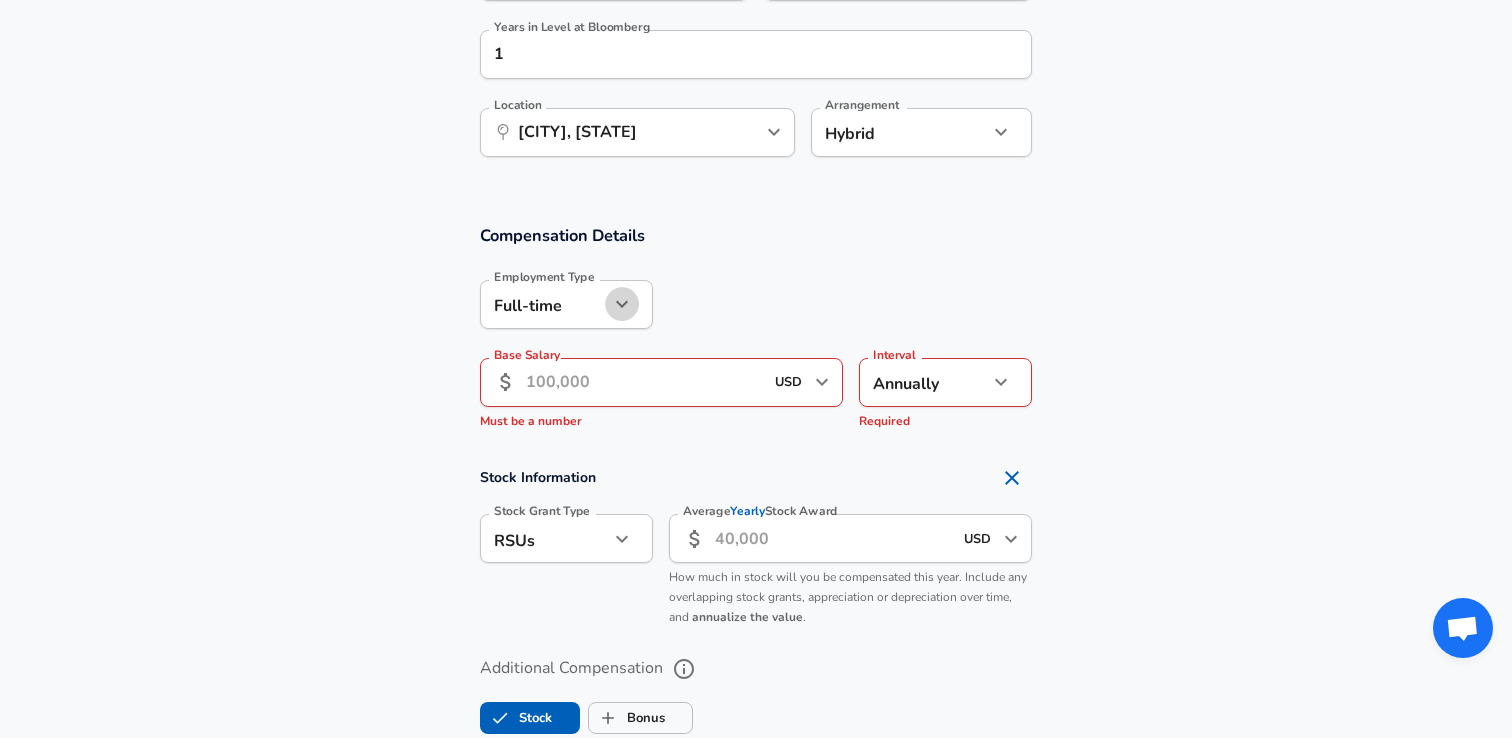 click 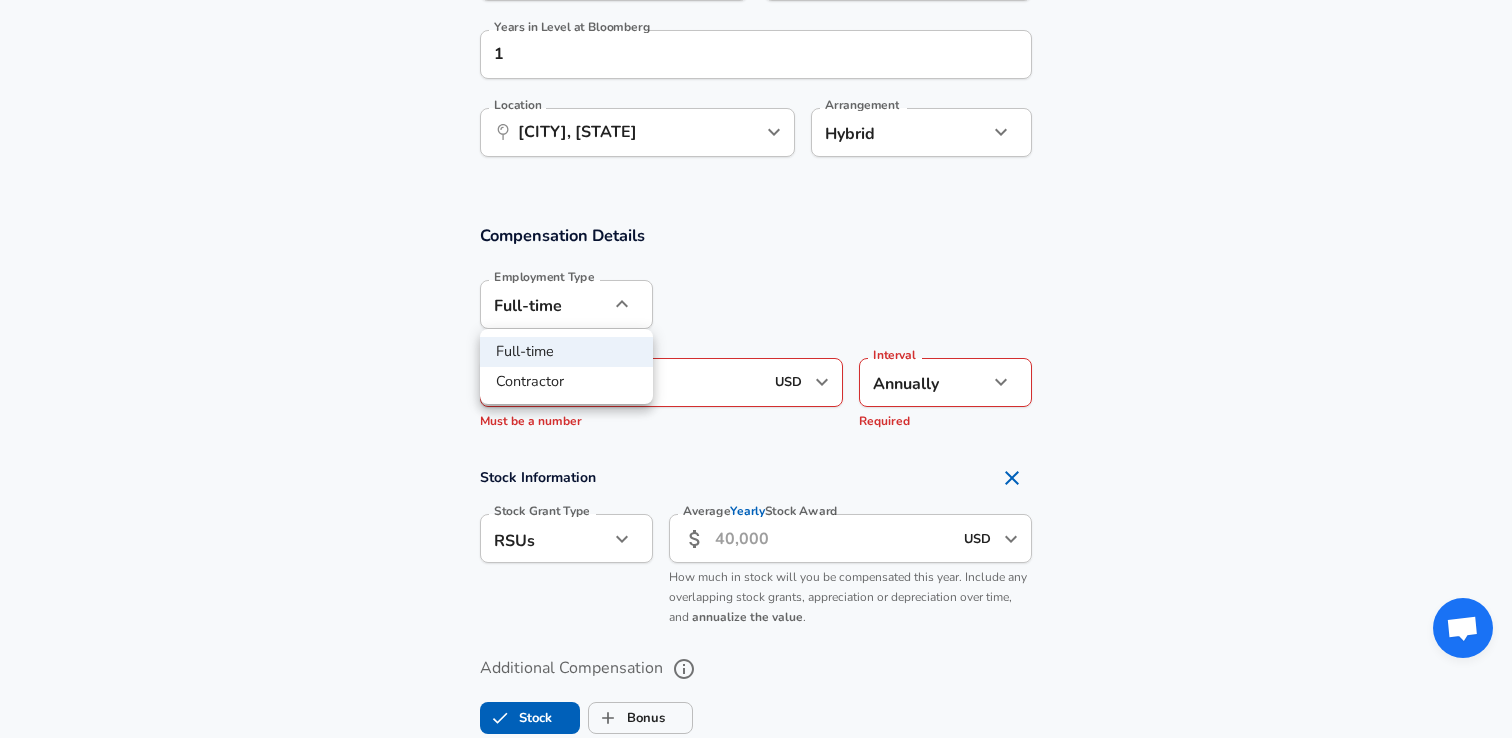 click at bounding box center [756, 369] 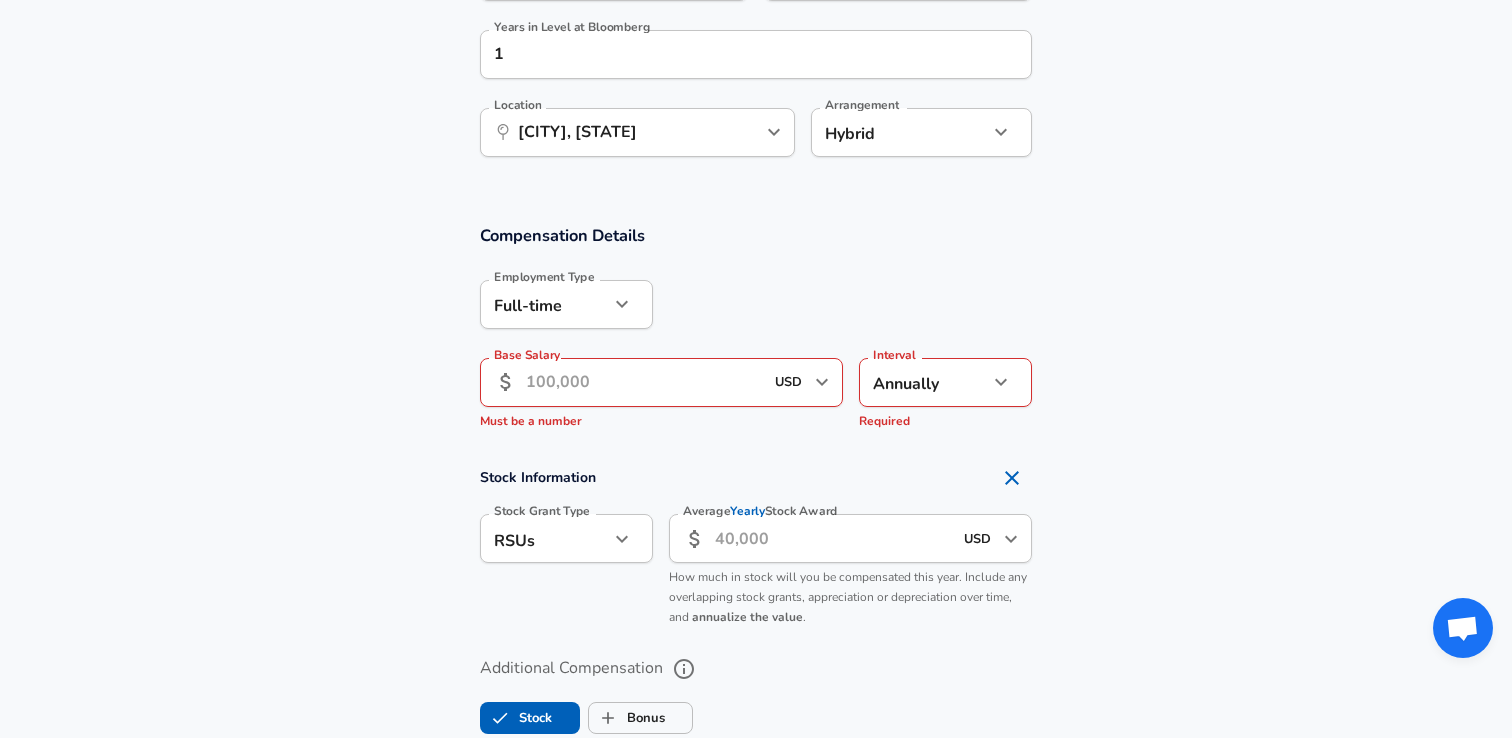 click on "Base Salary" at bounding box center (644, 382) 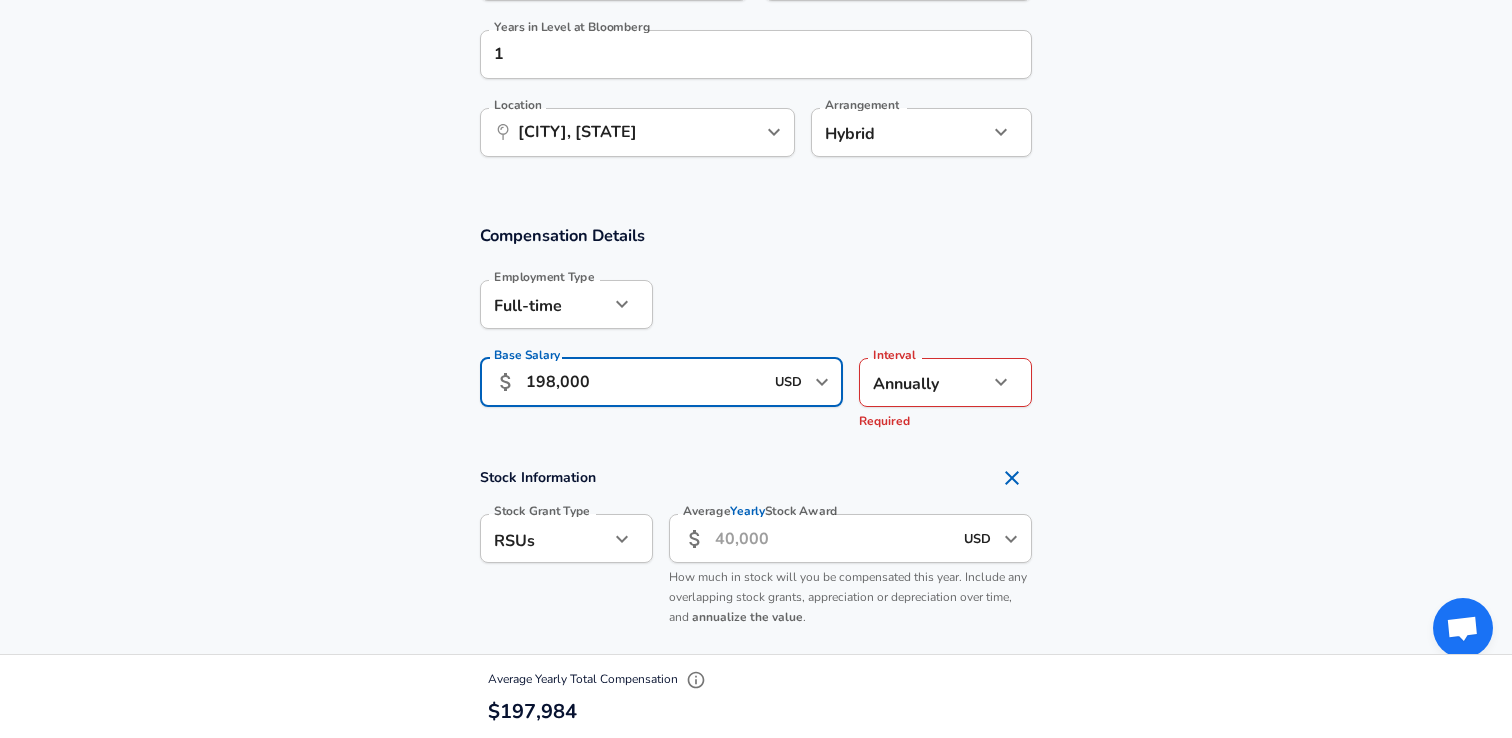 type on "198,000" 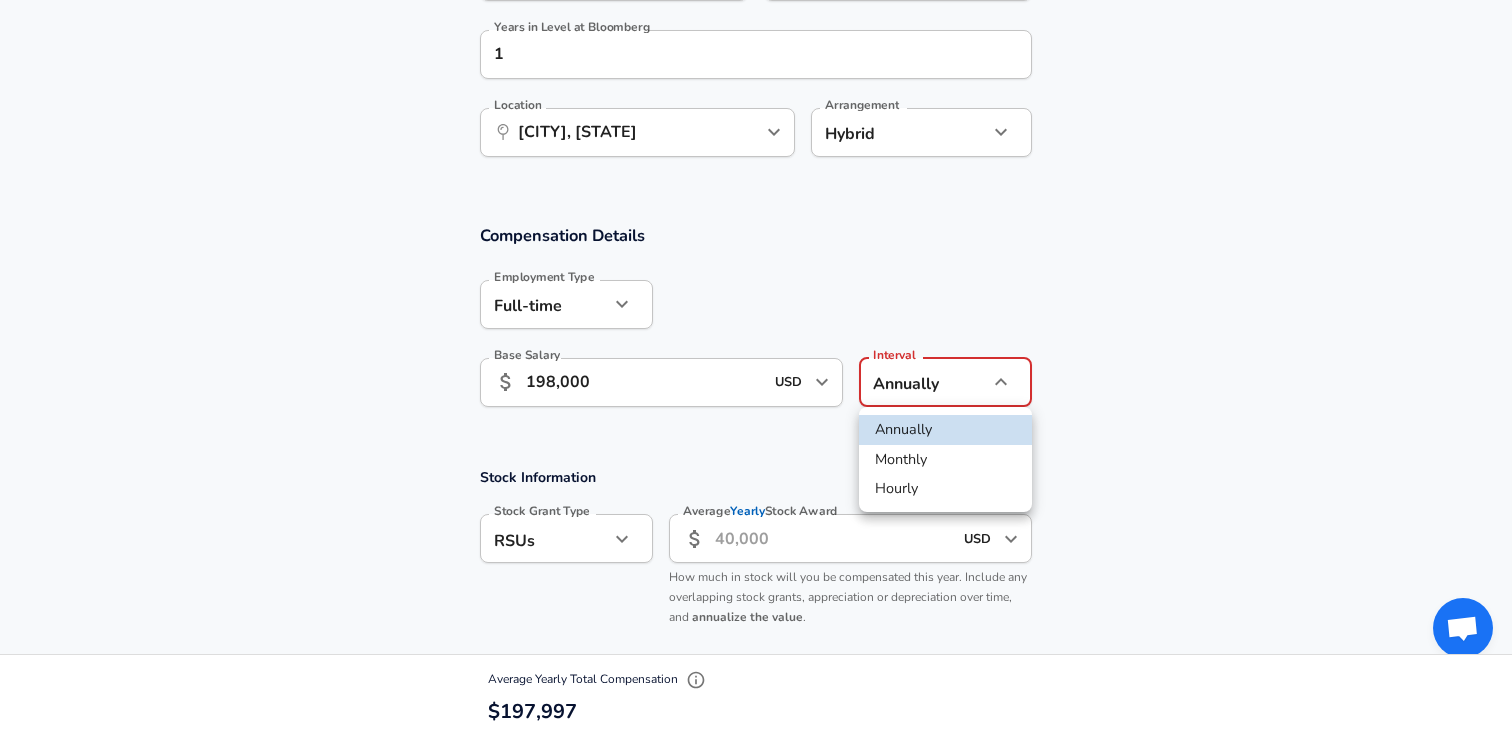 click on "Restart Add Your Salary Upload your offer letter   to verify your submission Enhance Privacy and Anonymity No Automatically hides specific fields until there are enough submissions to safely display the full details.   More Details Based on your submission and the data points that we have already collected, we will automatically hide and anonymize specific fields if there aren't enough data points to remain sufficiently anonymous. Company & Title Information   Enter the company you received your offer from Company [COMPANY] Company   Select the title that closest resembles your official title. This should be similar to the title that was present on your offer letter. Title Software Engineer Title Job Family Software Engineer Job Family   Select a Specialization that best fits your role. If you can't find one, select 'Other' to enter a custom specialization Select Specialization Distributed Systems (Back-End) Distributed Systems (Back-End) Select Specialization   Level Software Engineer Level New Offer Yes yes" at bounding box center [756, -718] 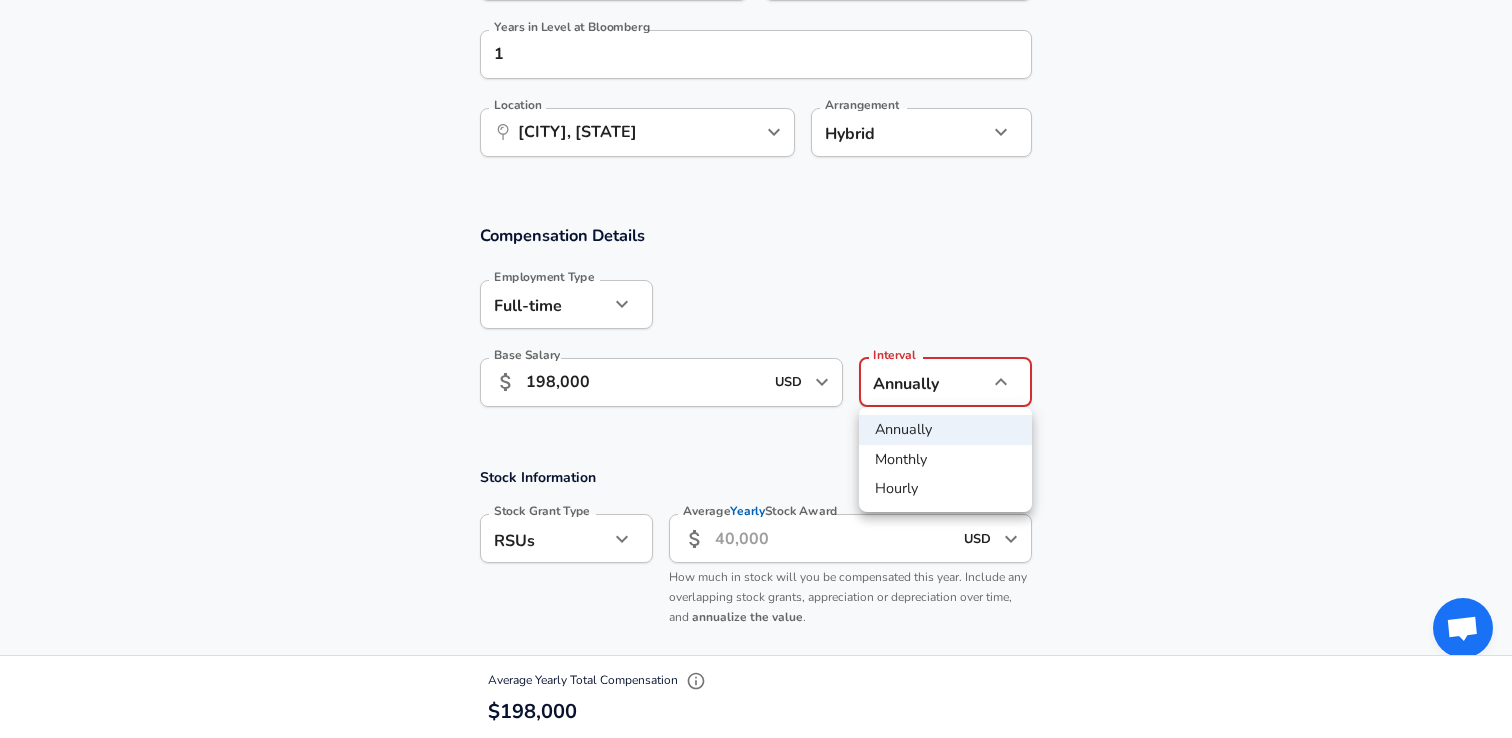 click on "Annually" at bounding box center (945, 430) 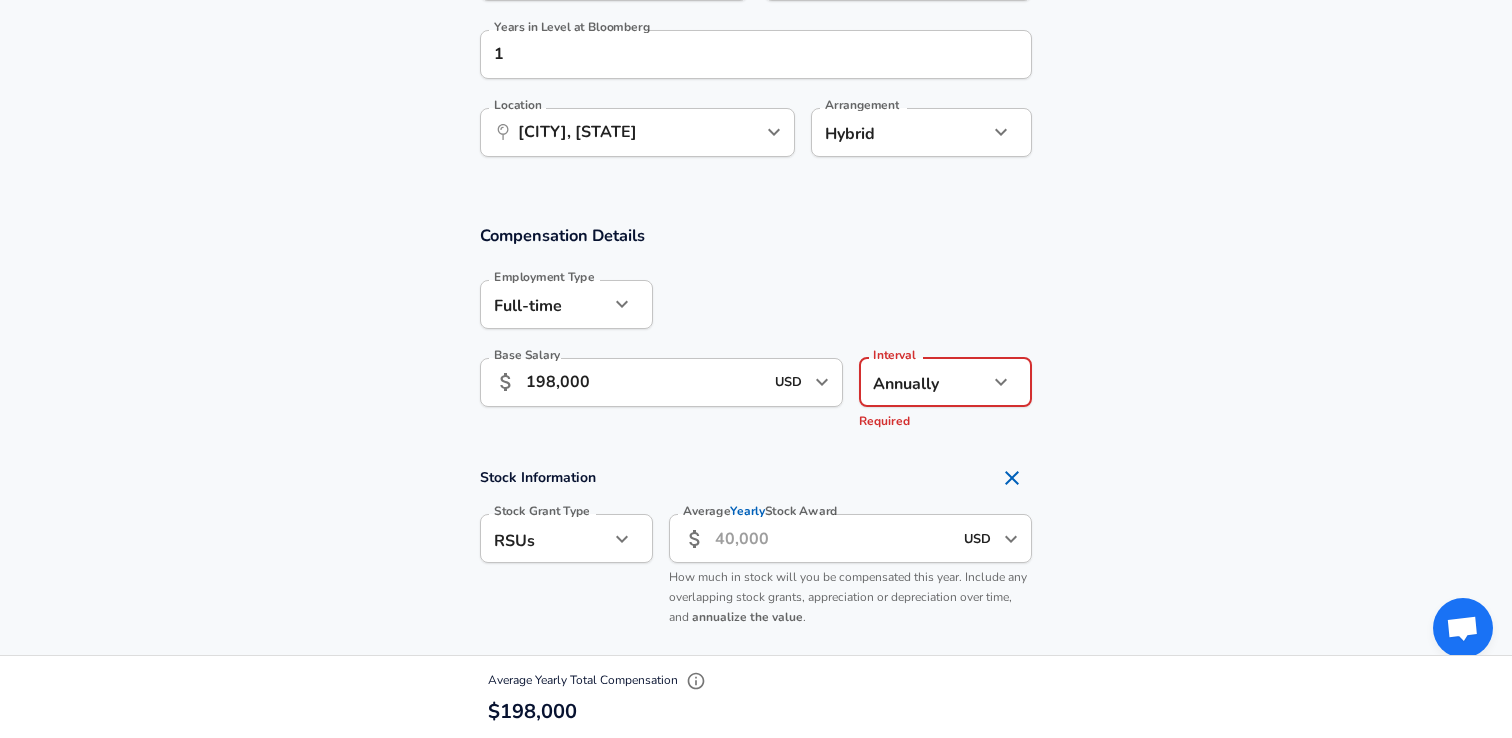 click on "Stock Information" at bounding box center (756, 478) 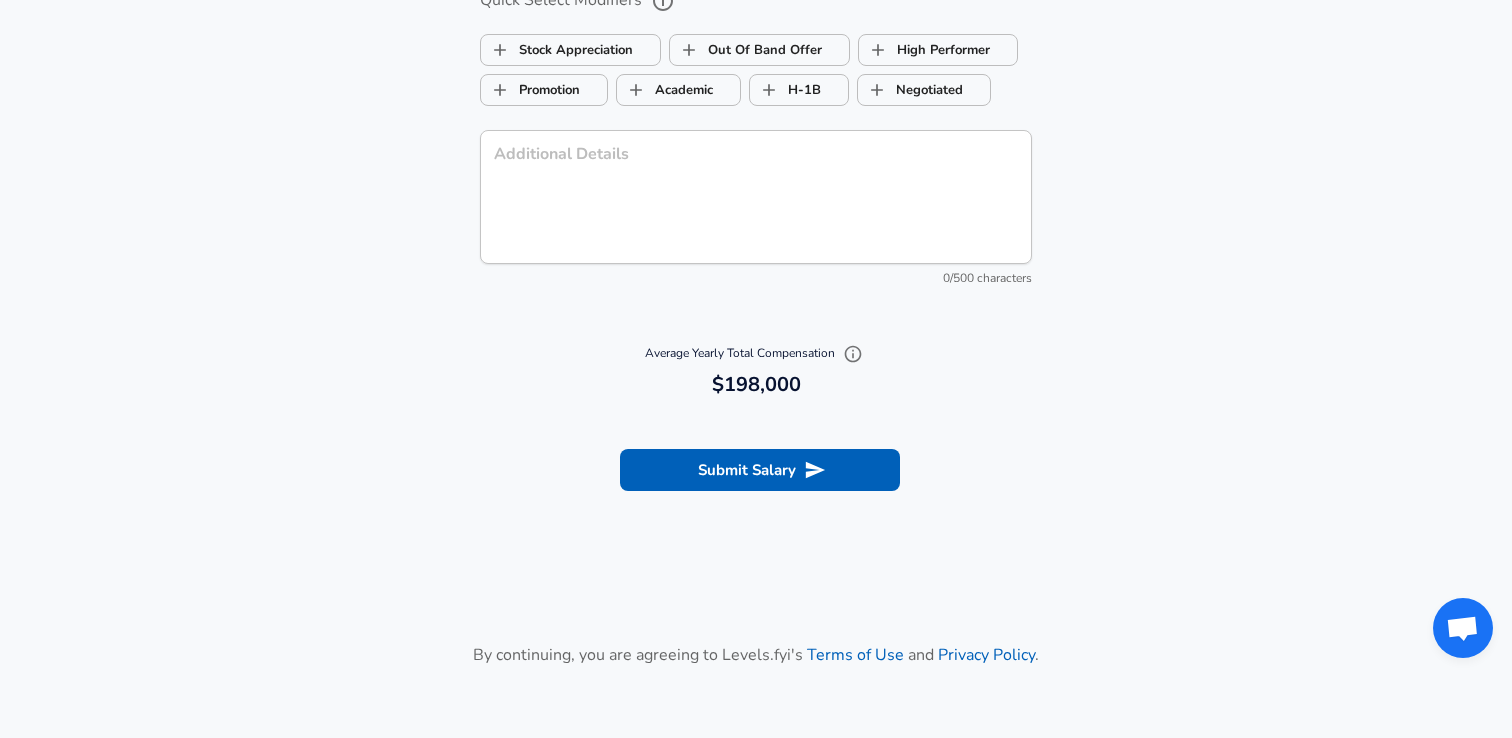 scroll, scrollTop: 2171, scrollLeft: 0, axis: vertical 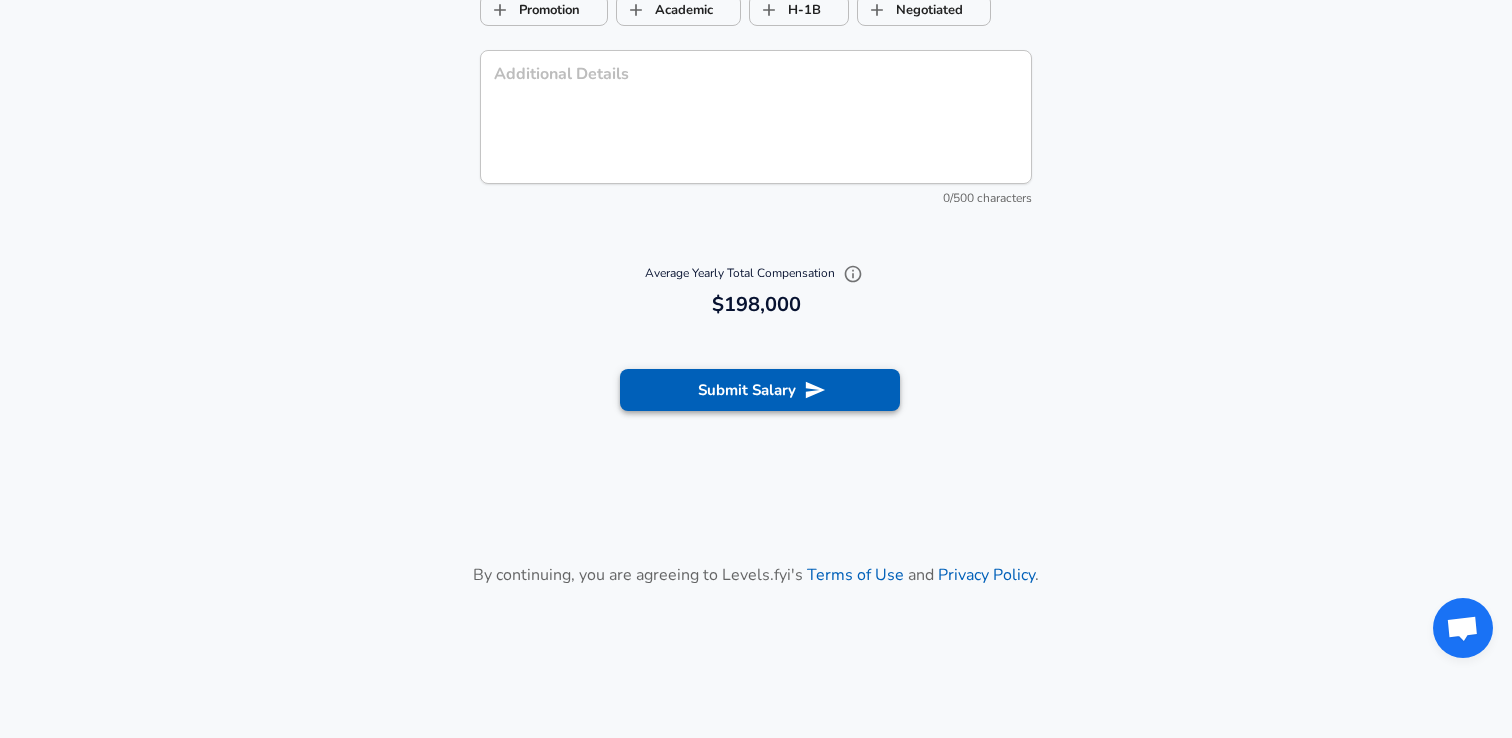 click on "Submit Salary" at bounding box center [760, 390] 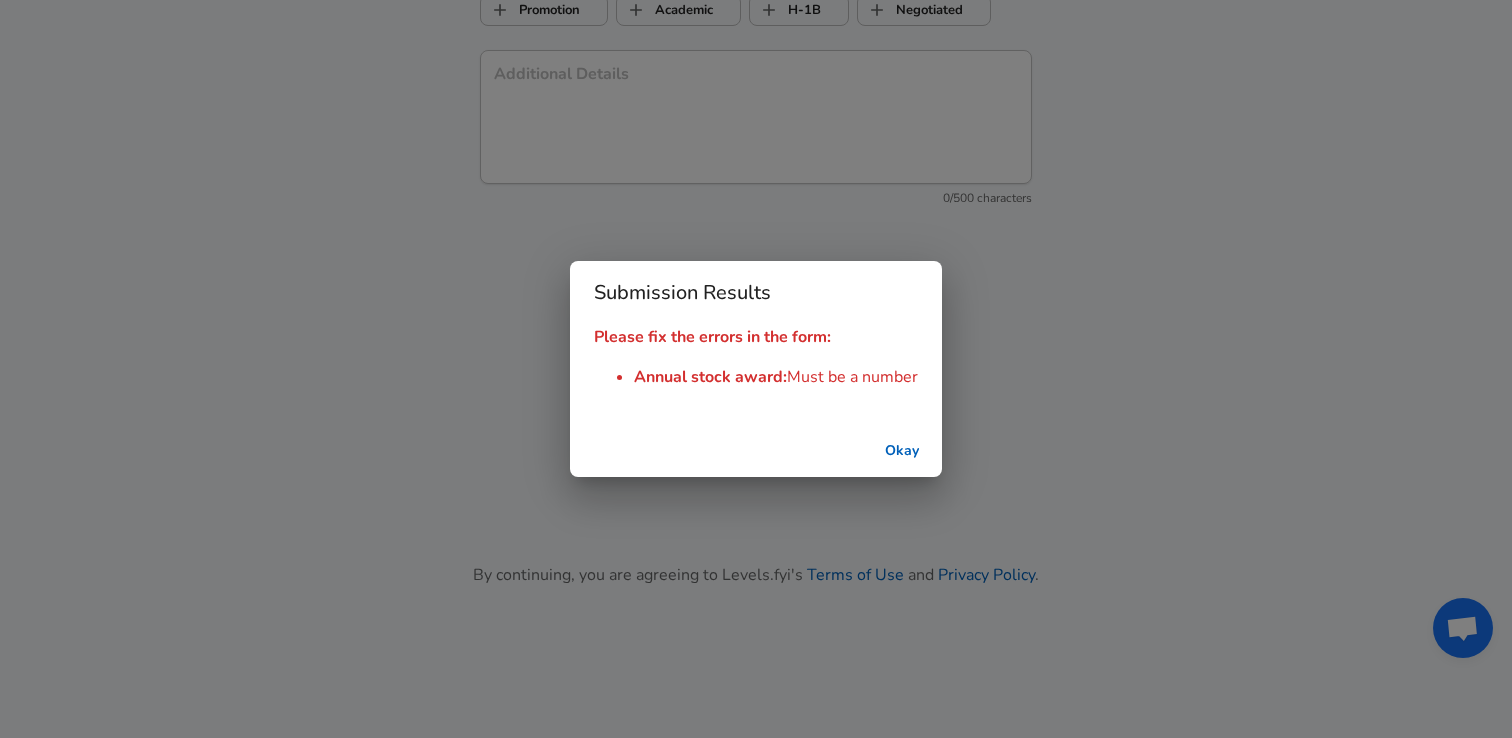 click on "Okay" at bounding box center (902, 451) 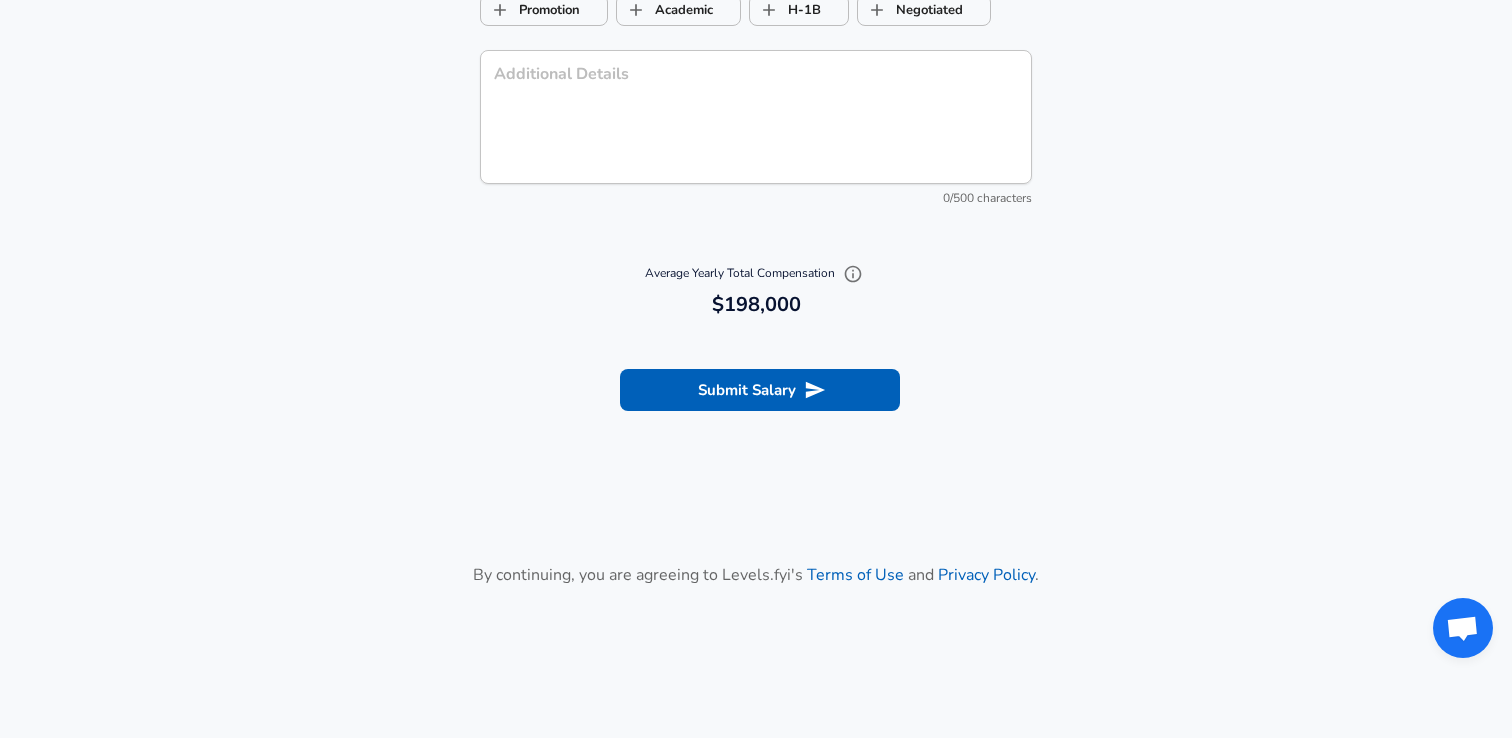 type 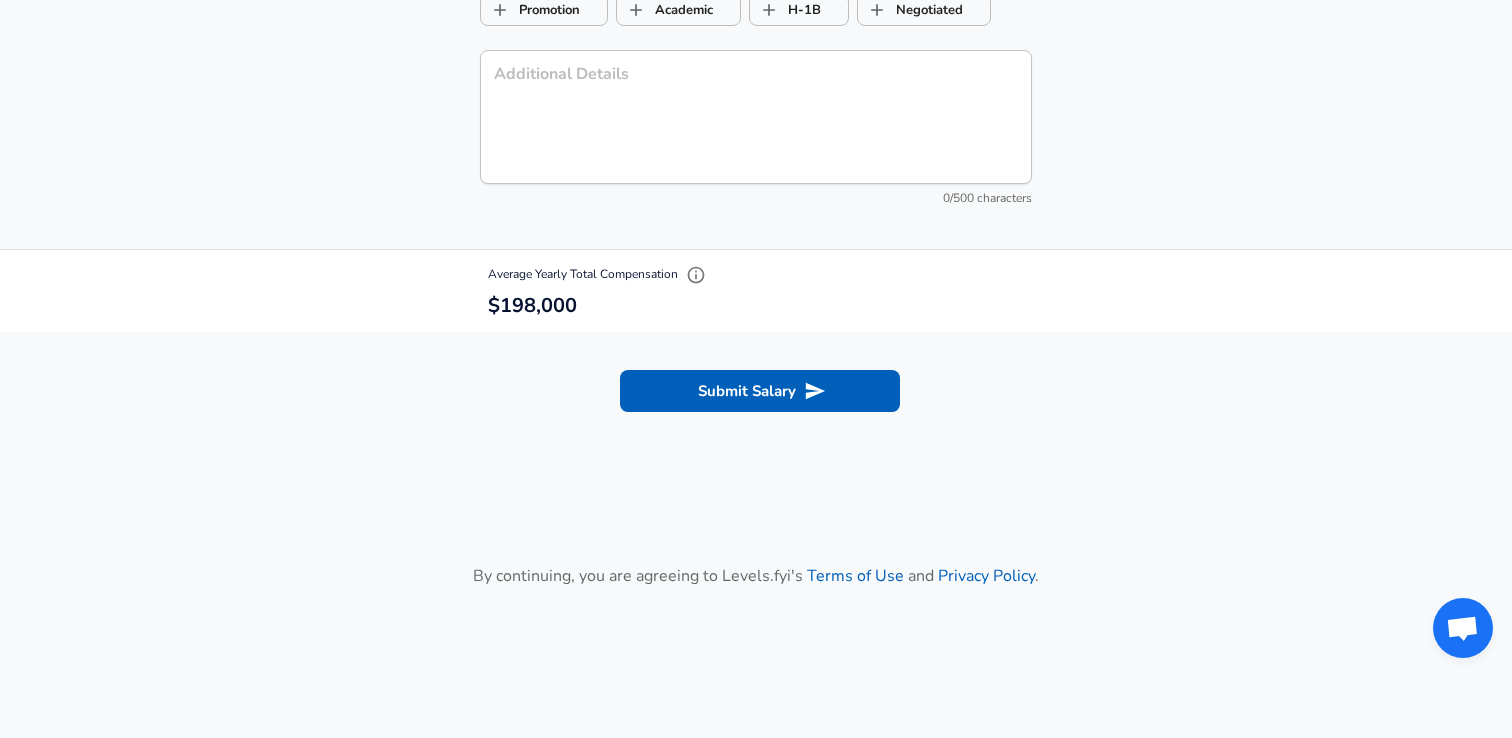 scroll, scrollTop: 1315, scrollLeft: 0, axis: vertical 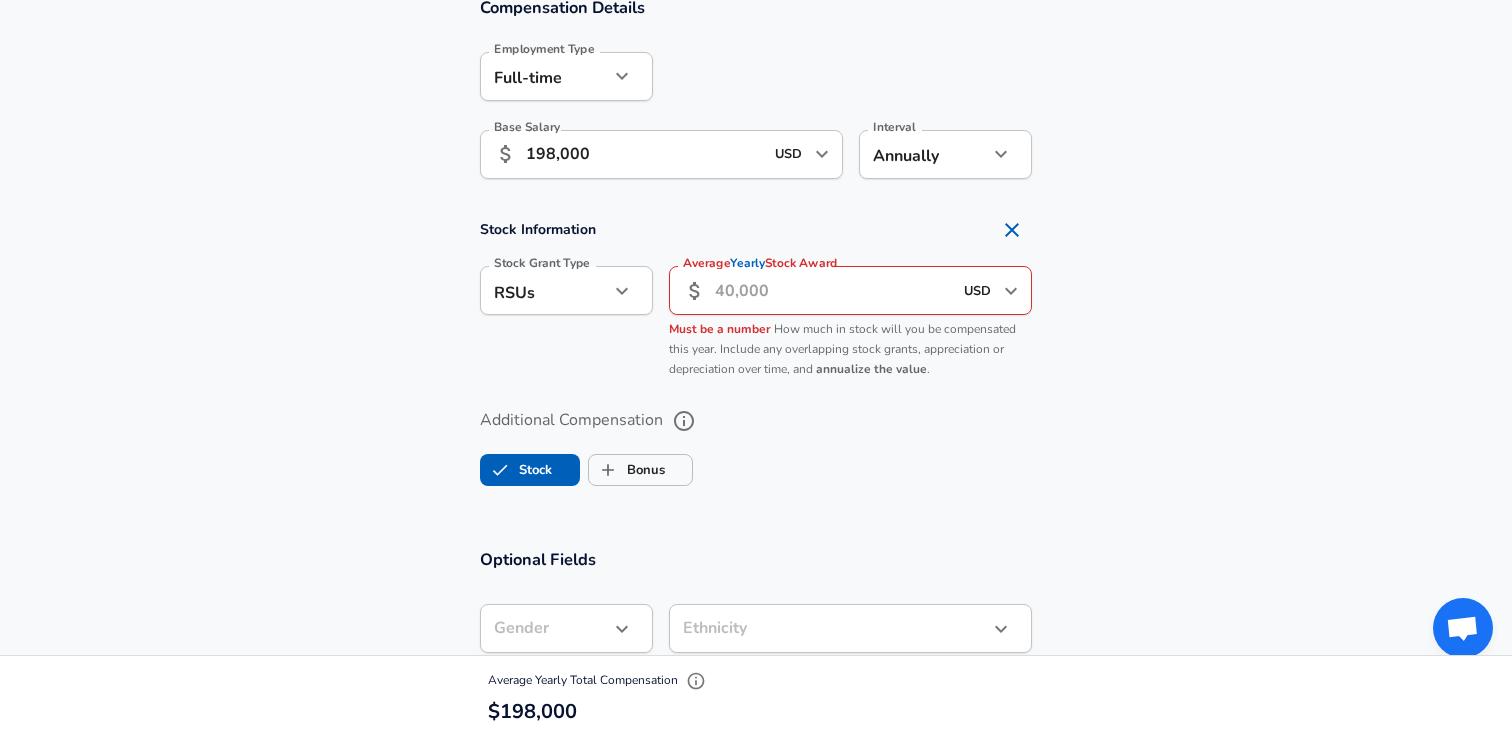 click on "Average  Yearly  Stock Award" at bounding box center [833, 290] 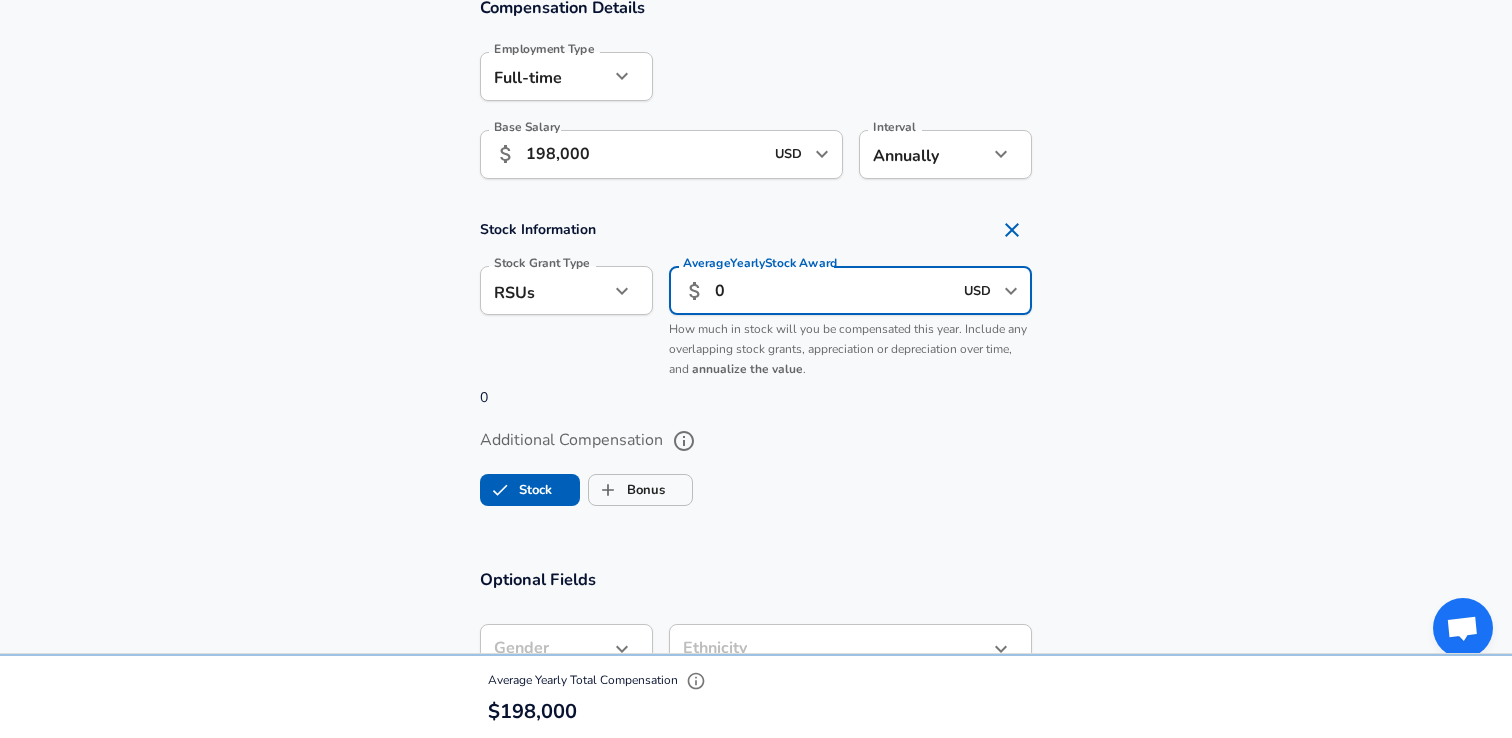 type on "0" 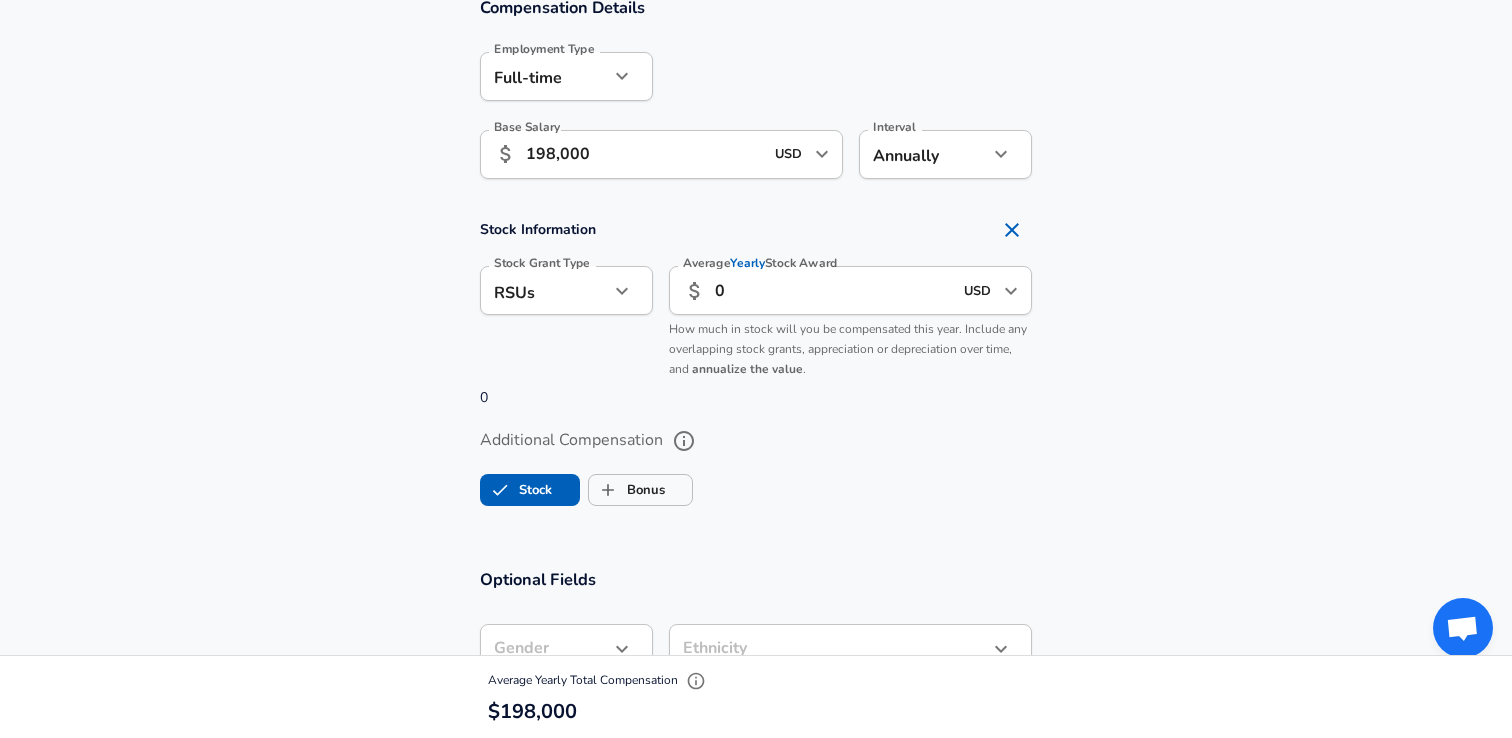 scroll, scrollTop: 2308, scrollLeft: 0, axis: vertical 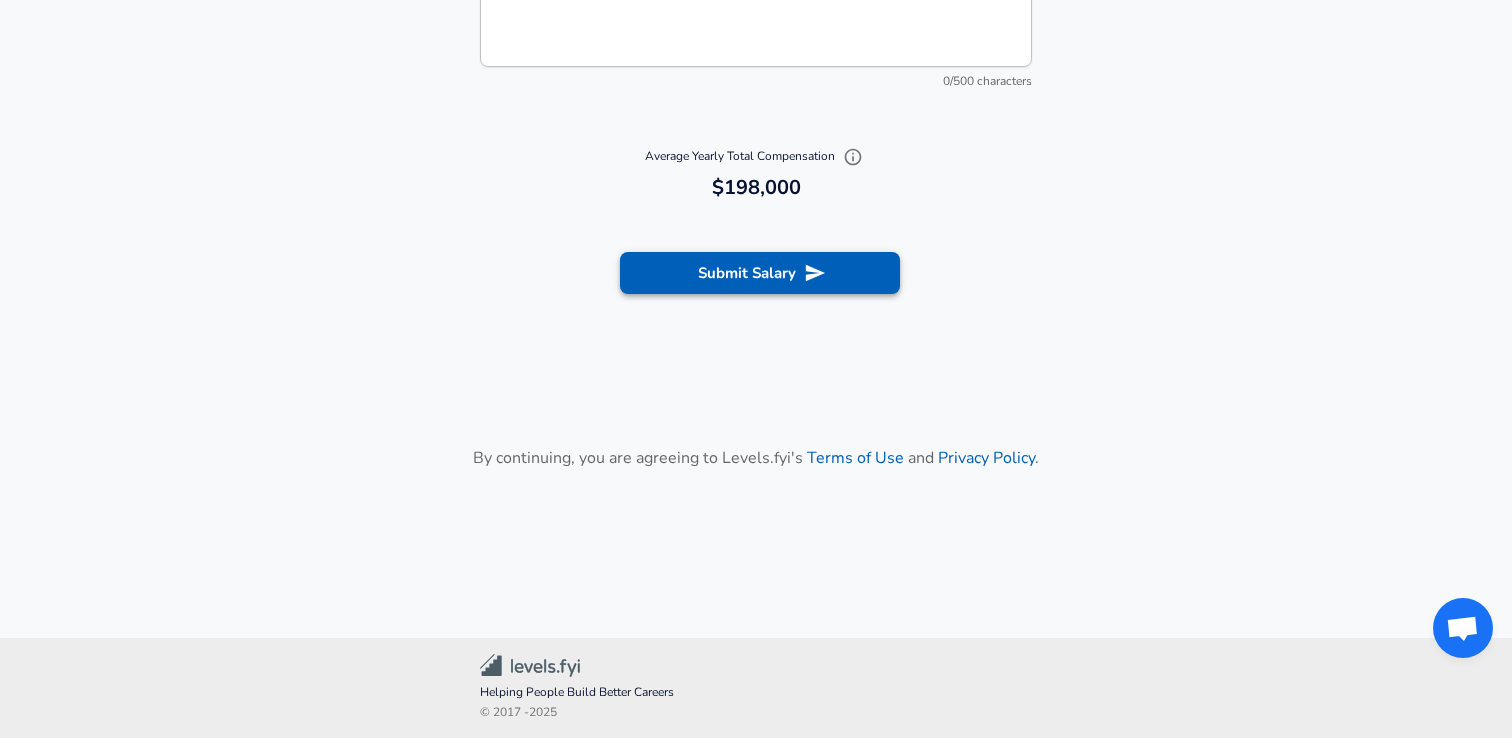 click on "Submit Salary" at bounding box center (760, 273) 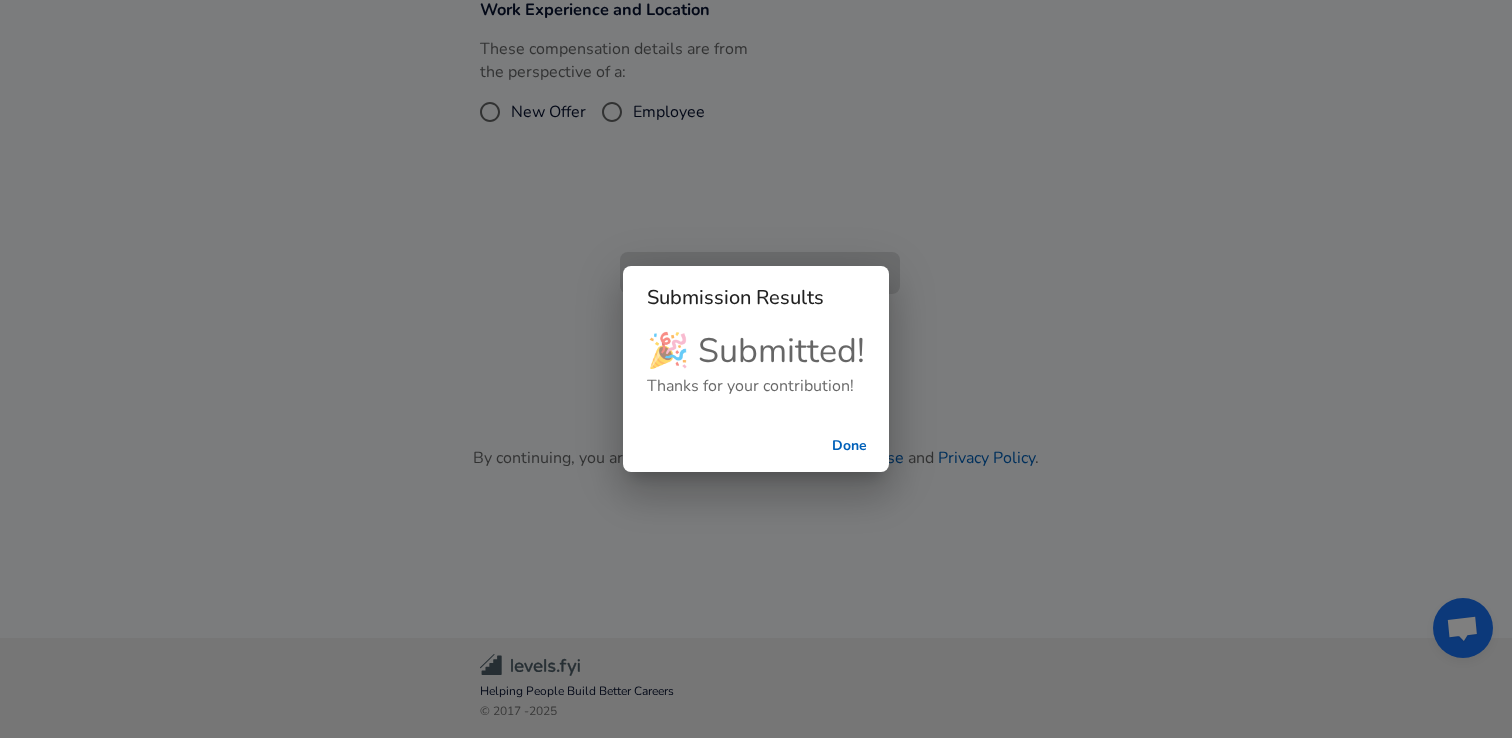 scroll, scrollTop: 787, scrollLeft: 0, axis: vertical 